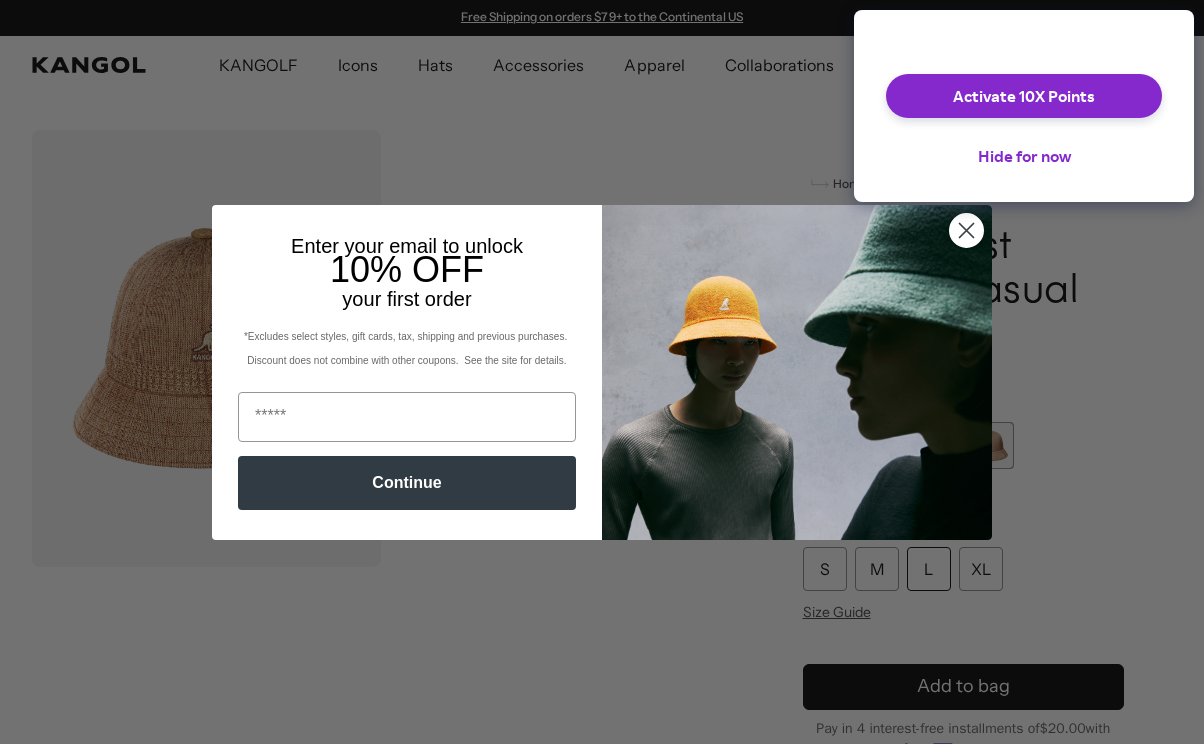 scroll, scrollTop: 0, scrollLeft: 0, axis: both 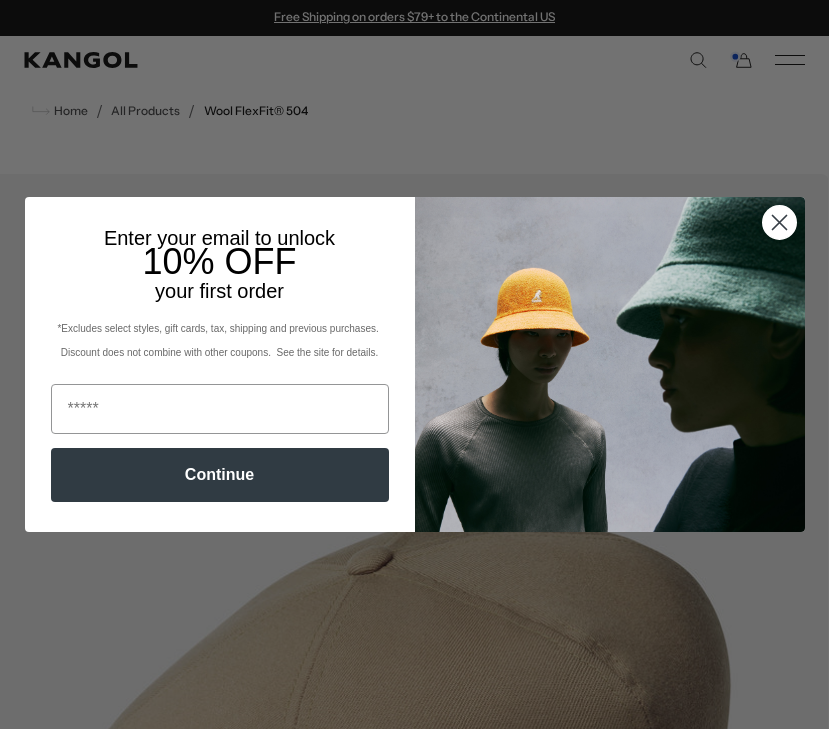 click on "Close dialog Enter your email to unlock
10% OFF
your first order *Excludes select styles, gift cards, tax, shipping and previous purchases.  Discount does not combine with other coupons.  See the site for details.  Continue ******" at bounding box center (414, 364) 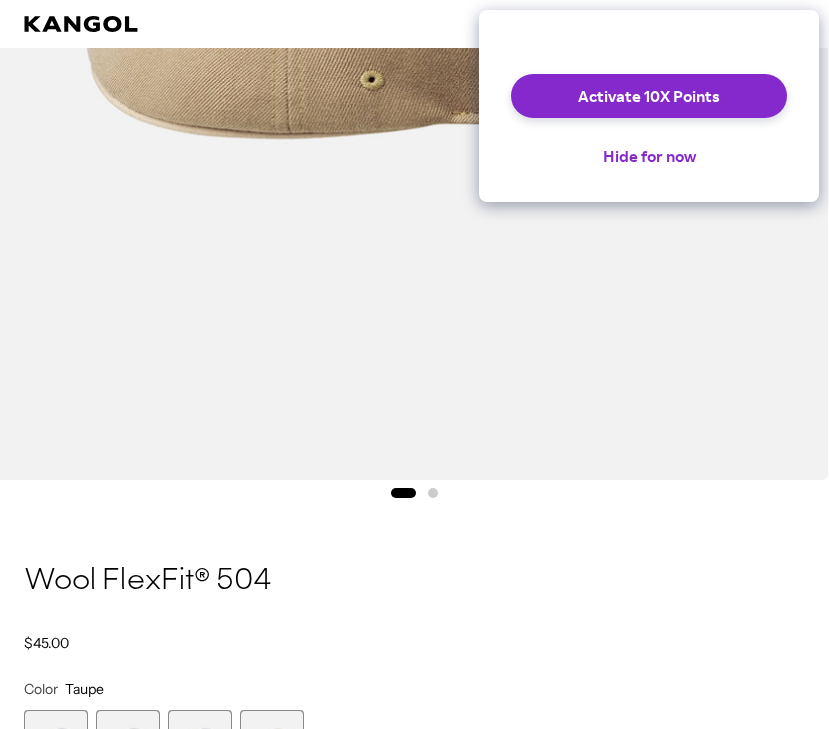 scroll, scrollTop: 1113, scrollLeft: 0, axis: vertical 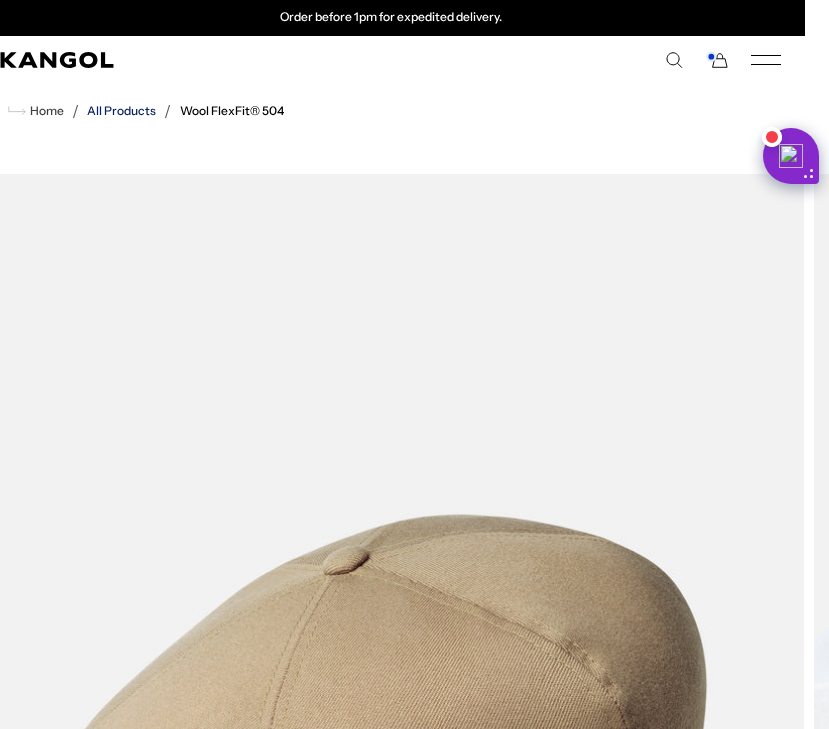 click on "All Products" at bounding box center (121, 111) 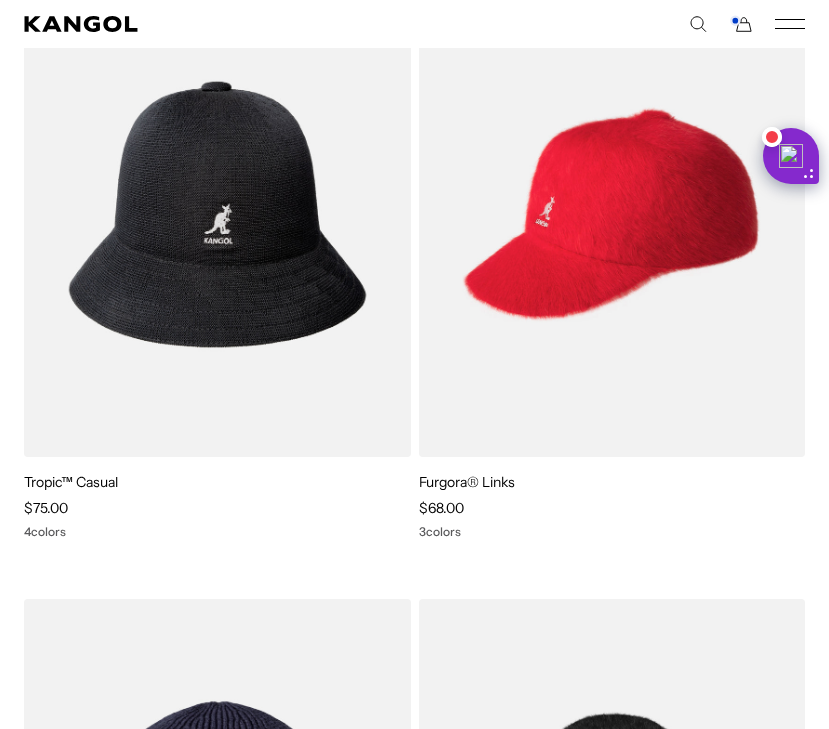 scroll, scrollTop: 1256, scrollLeft: 0, axis: vertical 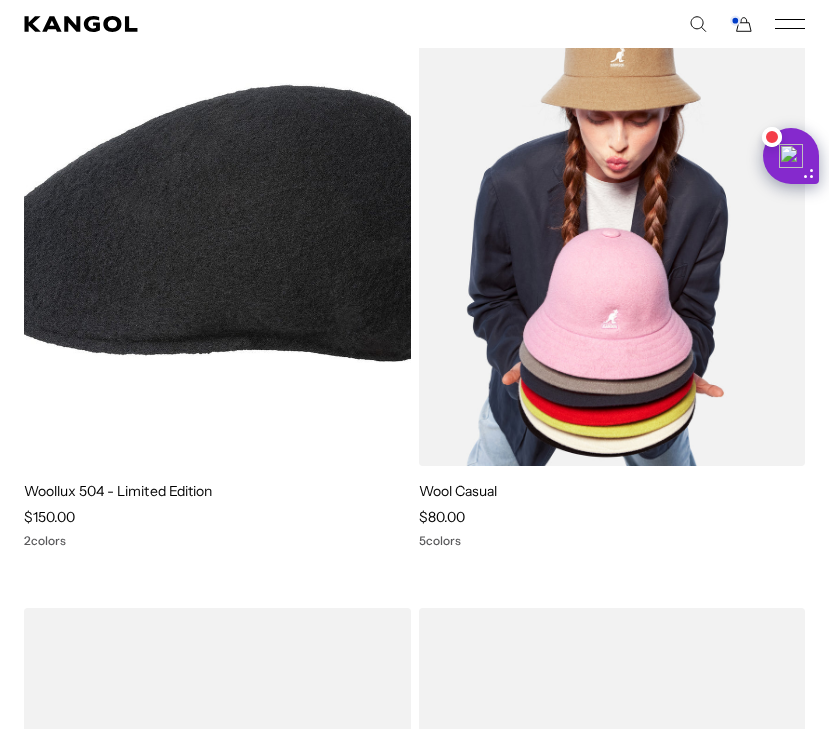 click at bounding box center (612, 222) 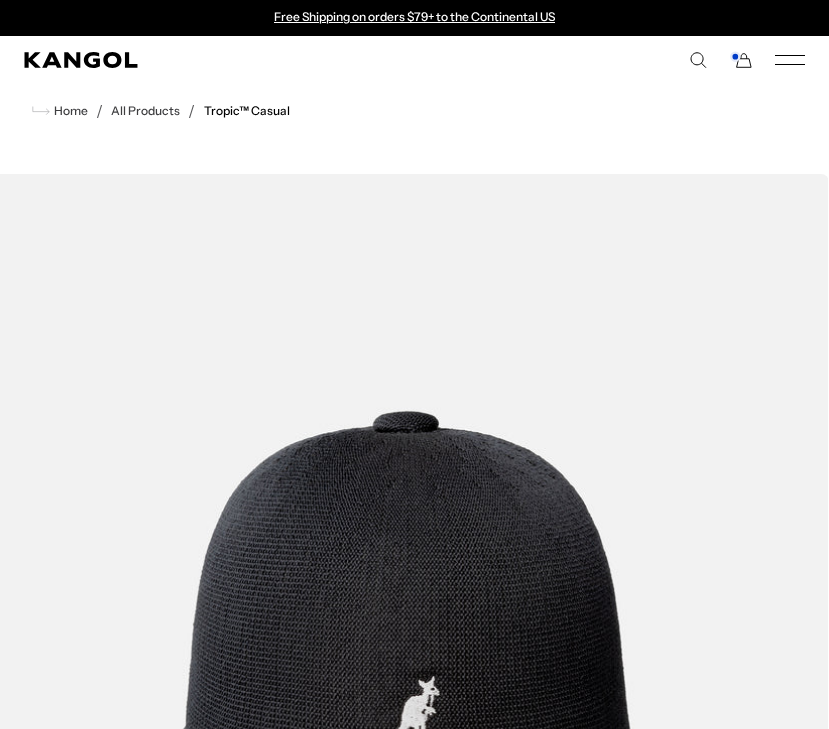 scroll, scrollTop: 0, scrollLeft: 0, axis: both 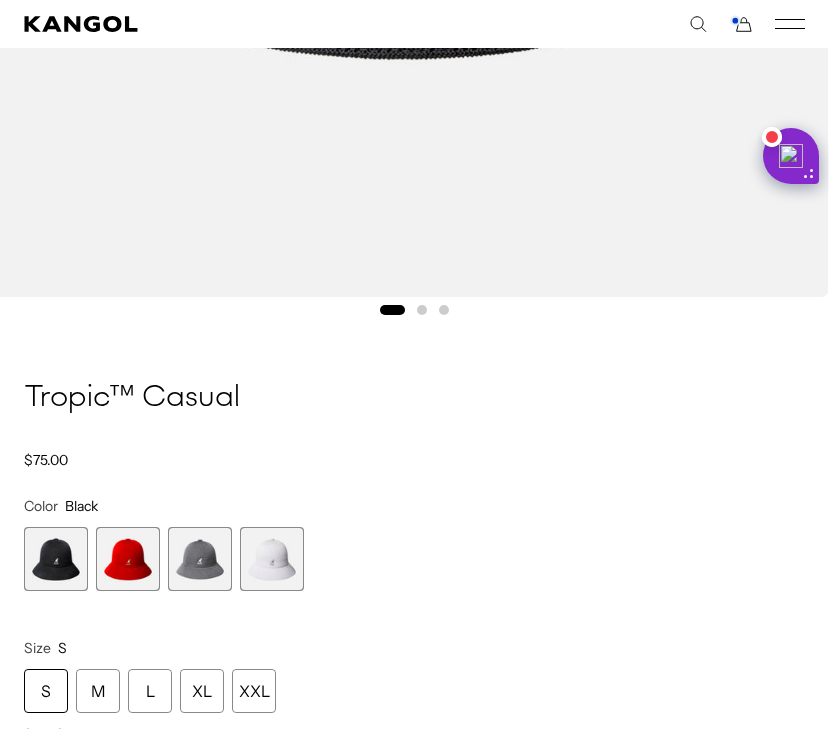 click at bounding box center (272, 559) 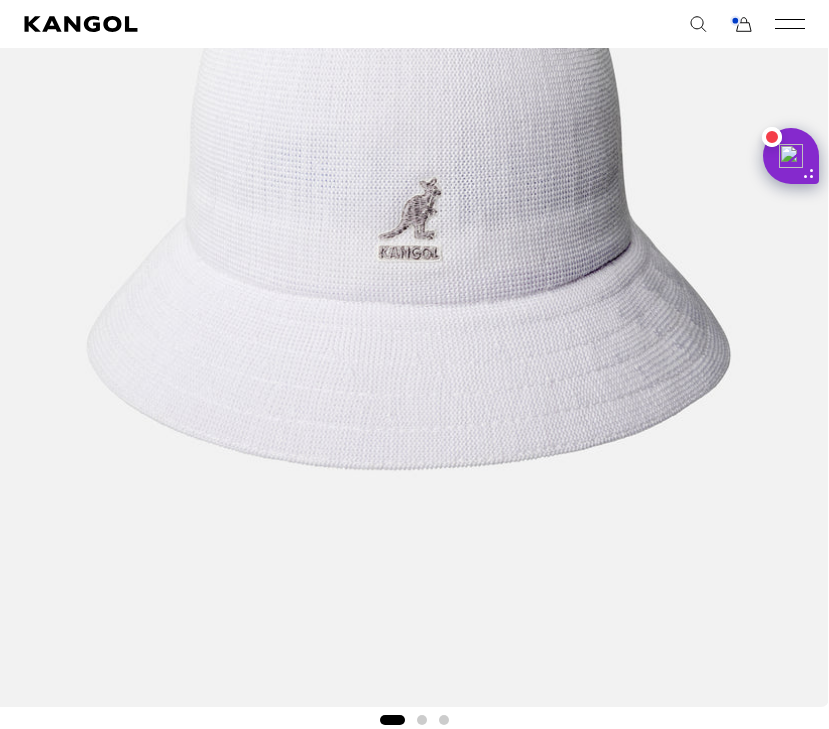 scroll, scrollTop: 450, scrollLeft: 0, axis: vertical 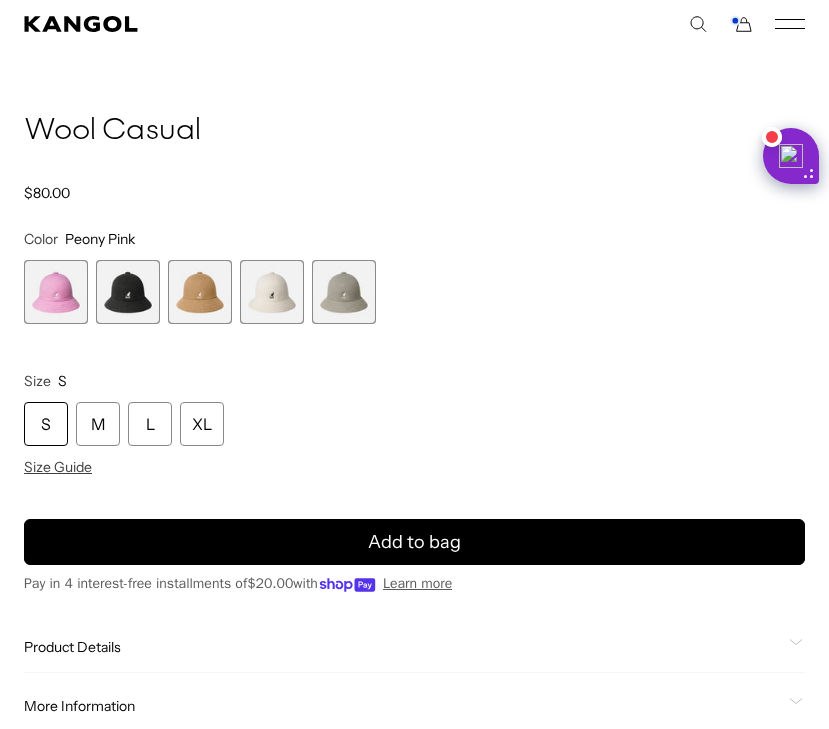 click at bounding box center [344, 292] 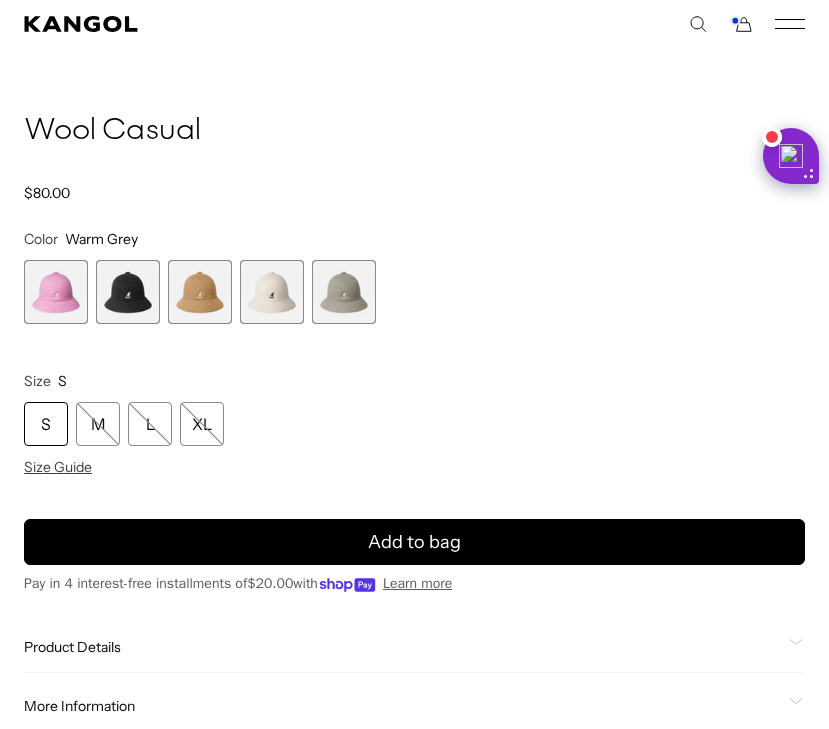 scroll, scrollTop: 0, scrollLeft: 0, axis: both 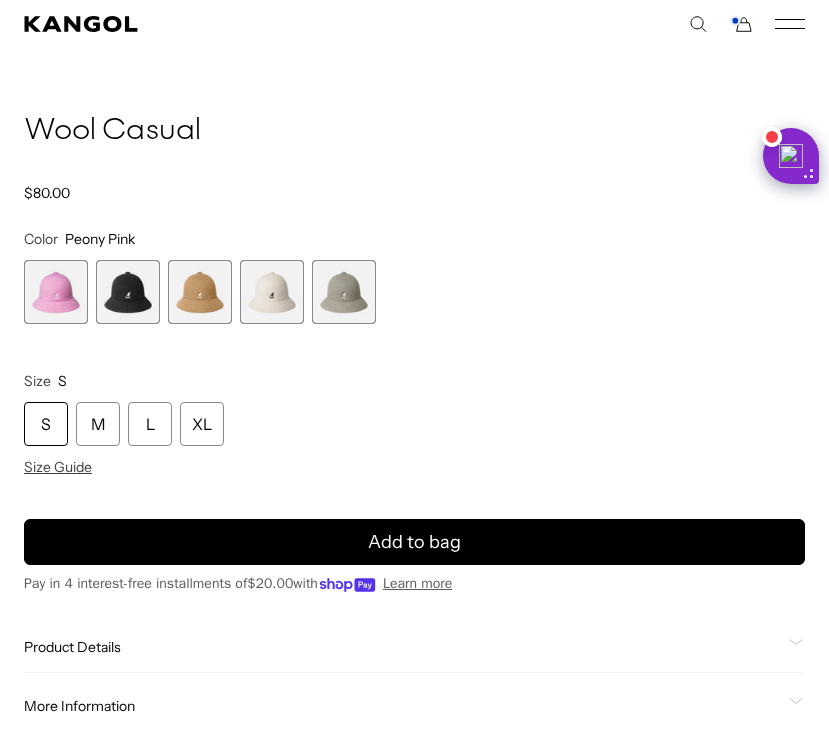 click at bounding box center (200, 292) 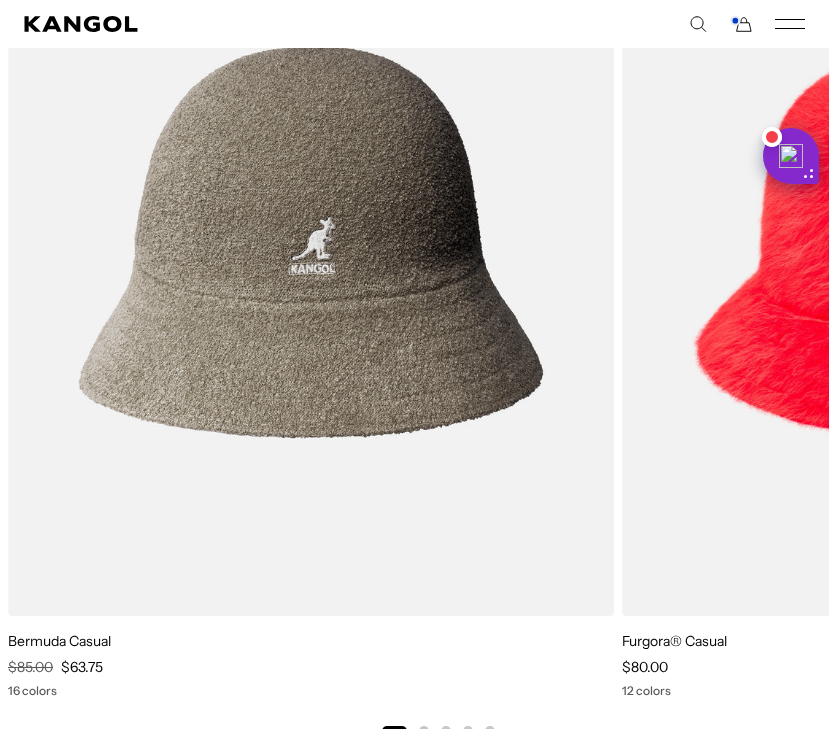scroll, scrollTop: 2585, scrollLeft: 0, axis: vertical 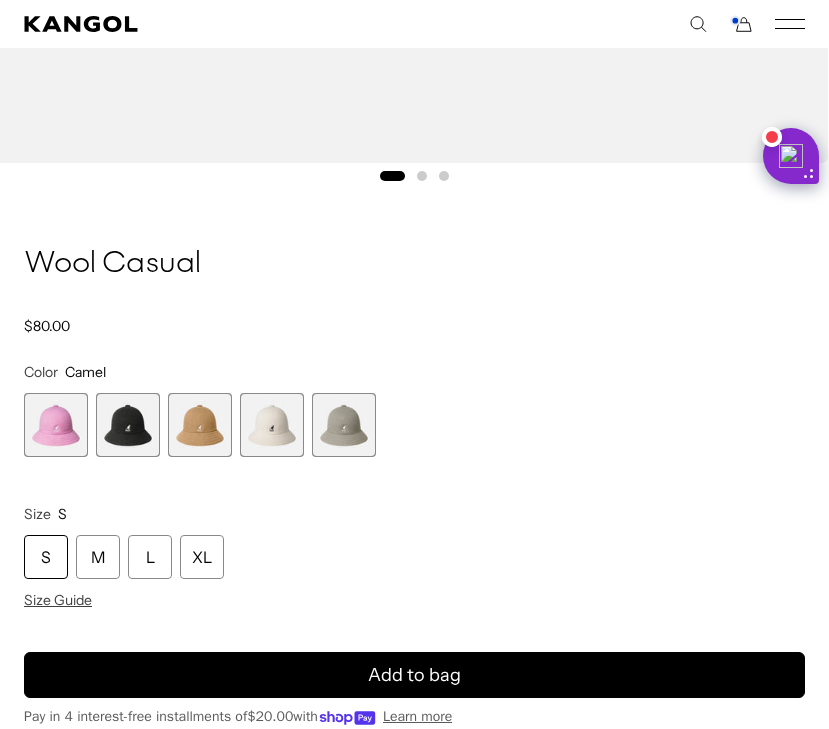 click at bounding box center [422, 176] 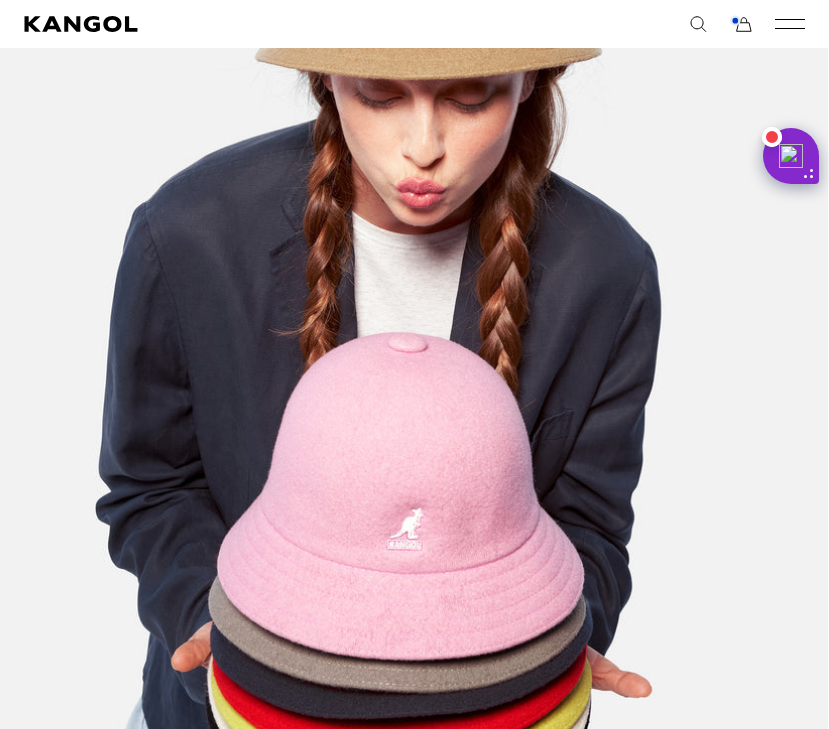 scroll, scrollTop: 344, scrollLeft: 0, axis: vertical 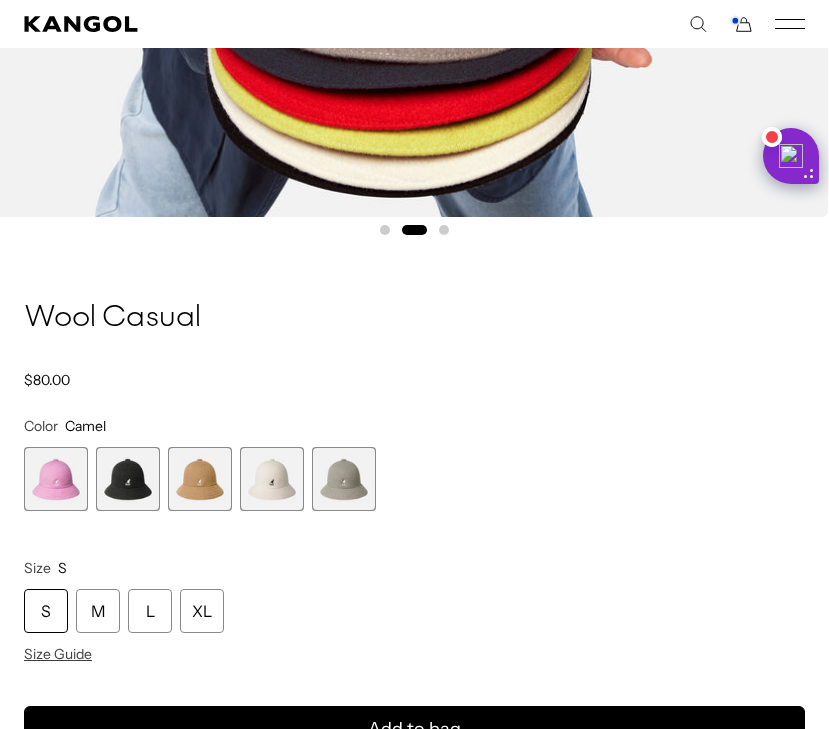 click at bounding box center [444, 230] 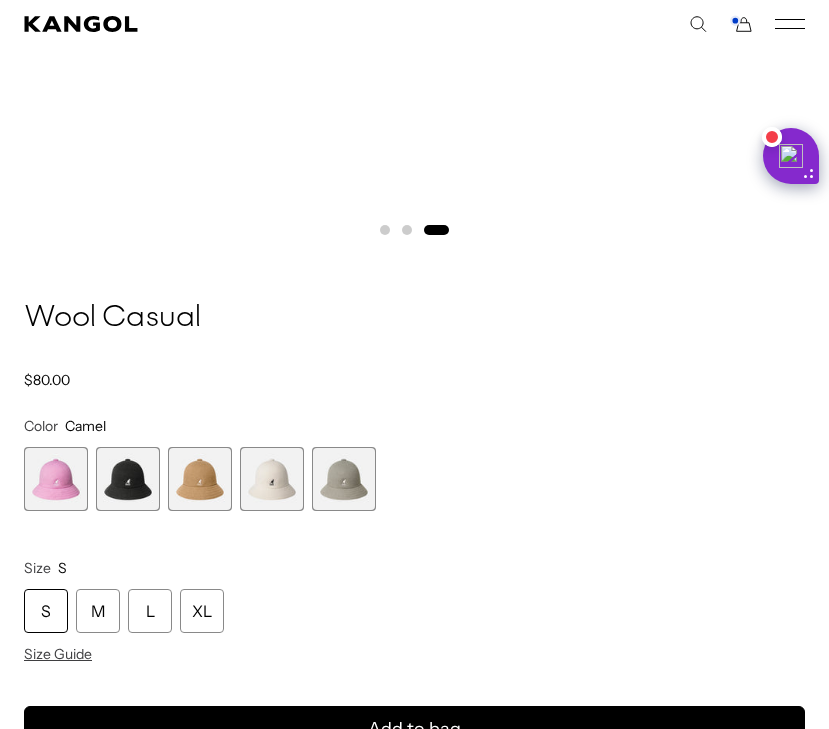 scroll, scrollTop: 0, scrollLeft: 412, axis: horizontal 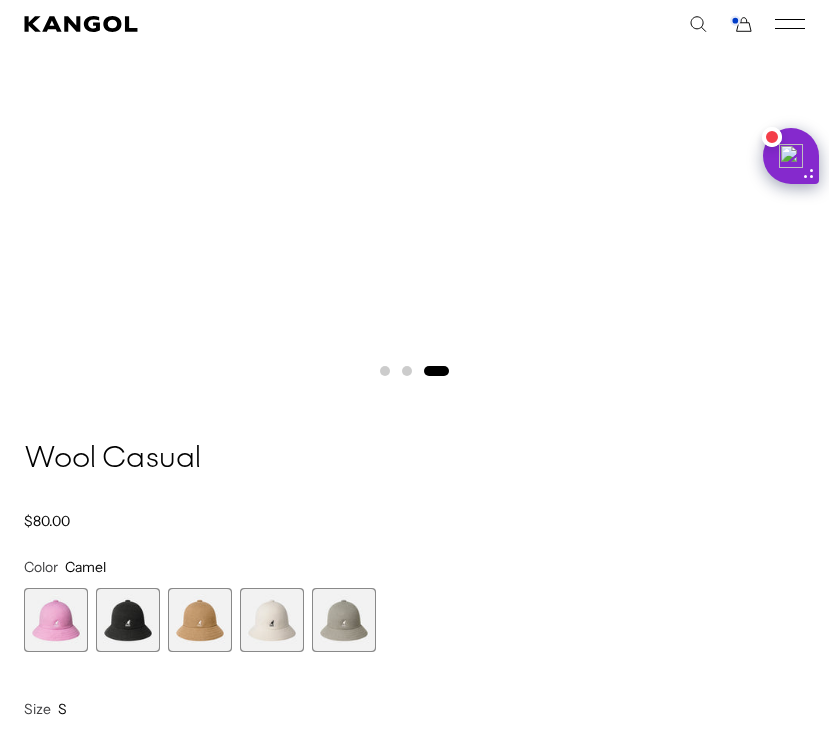 click at bounding box center (344, 620) 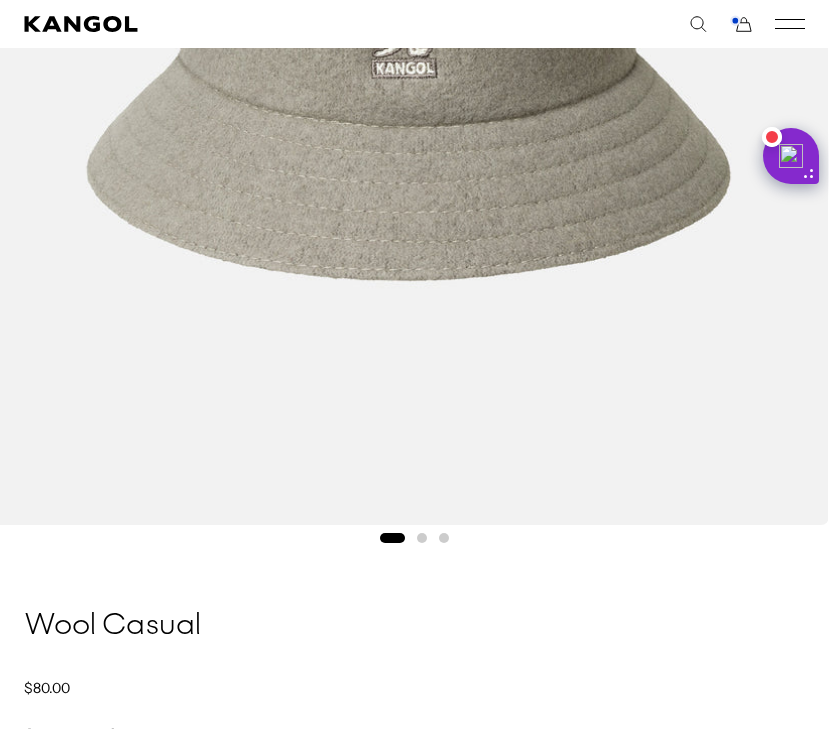 scroll, scrollTop: 798, scrollLeft: 0, axis: vertical 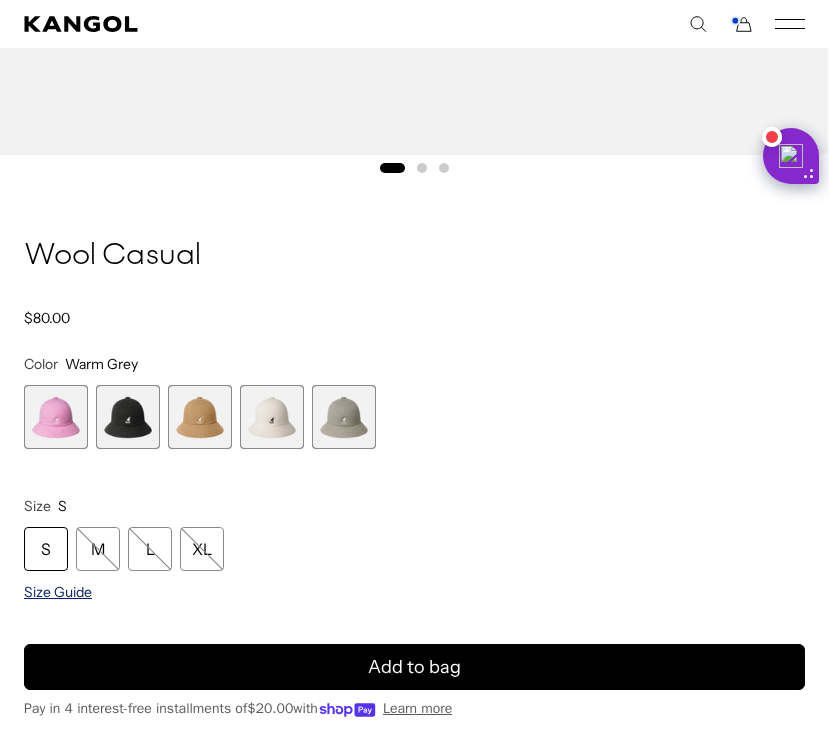 click on "Size Guide" at bounding box center [58, 592] 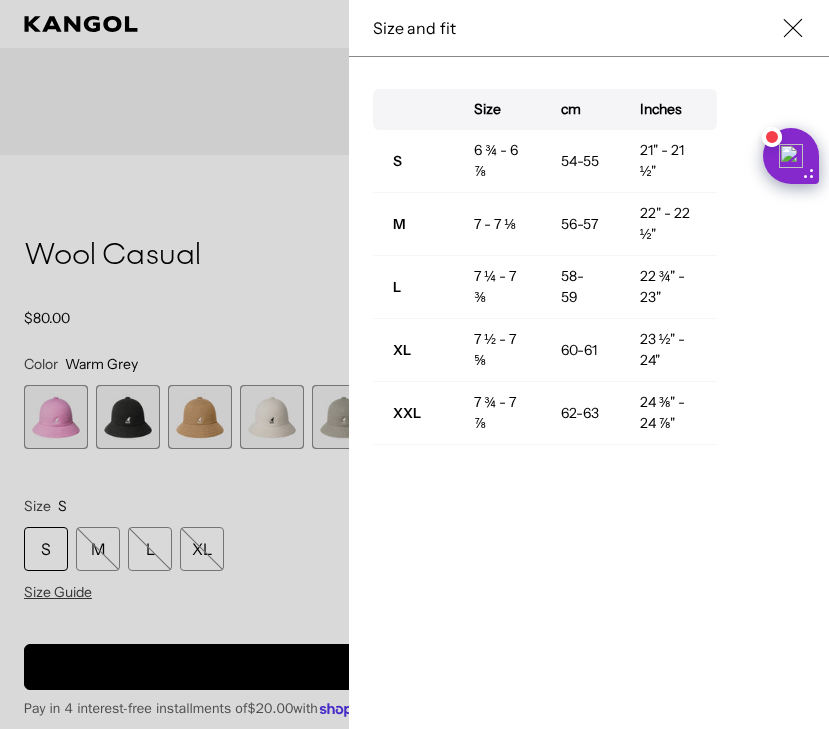 scroll, scrollTop: 0, scrollLeft: 412, axis: horizontal 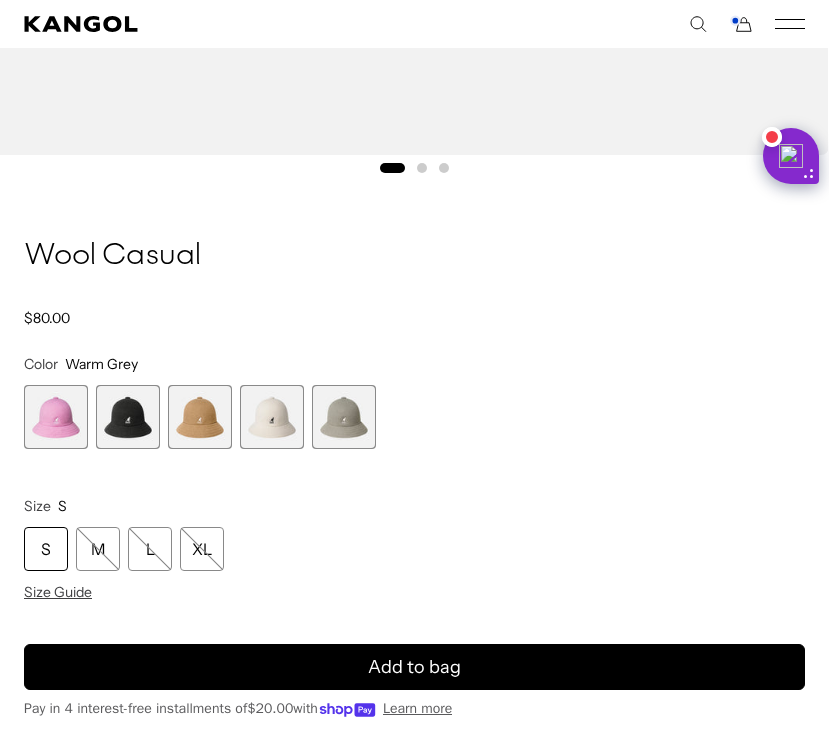 click at bounding box center [200, 417] 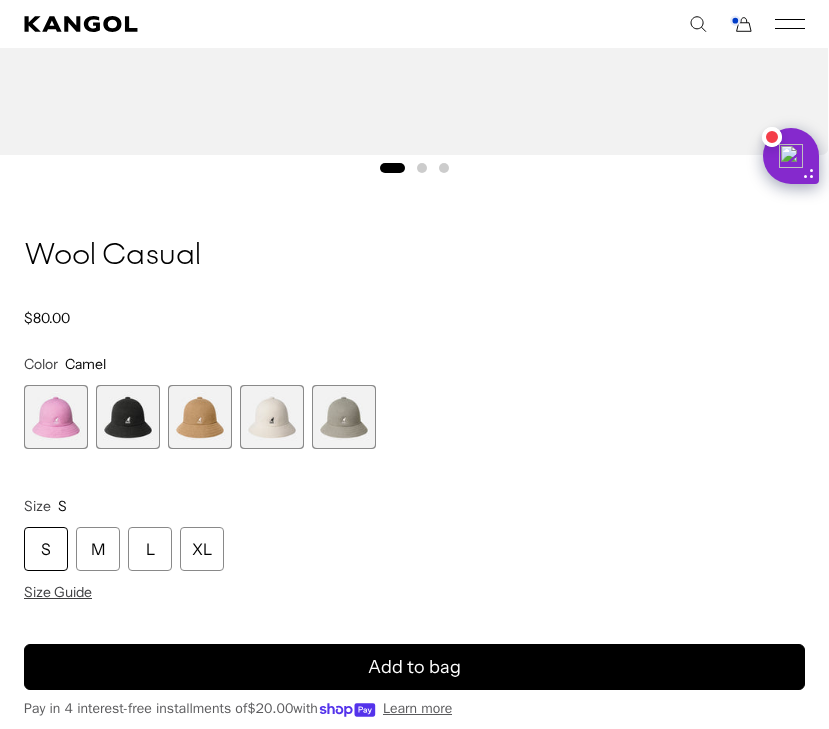 scroll, scrollTop: 0, scrollLeft: 0, axis: both 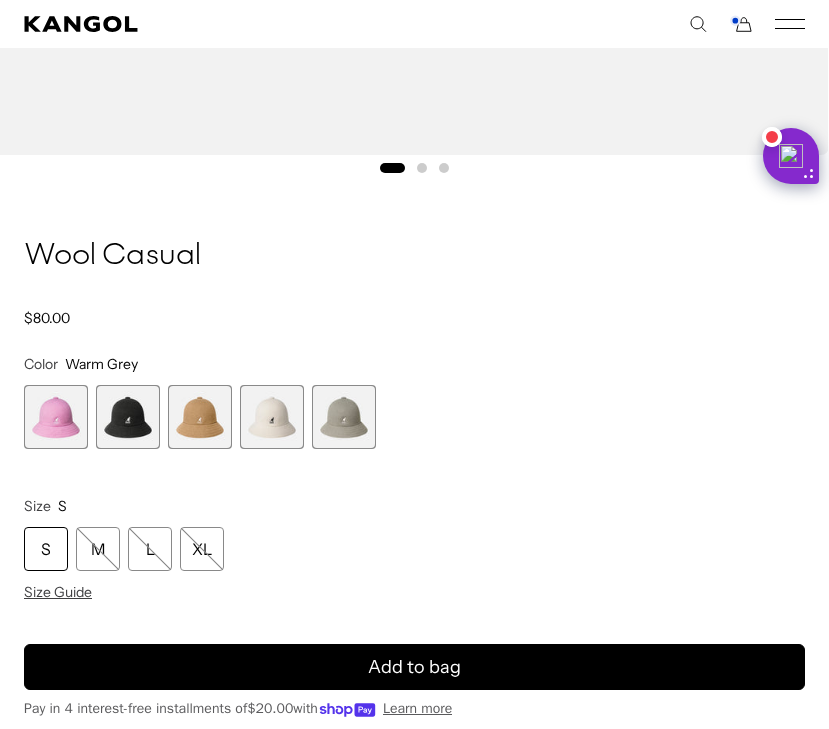 click at bounding box center [272, 417] 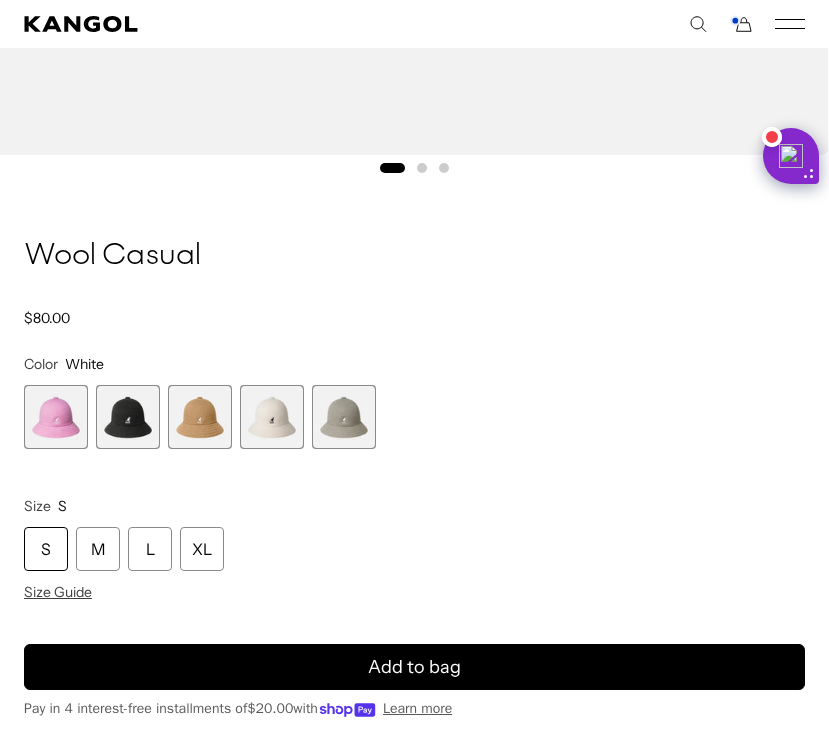 scroll, scrollTop: 0, scrollLeft: 0, axis: both 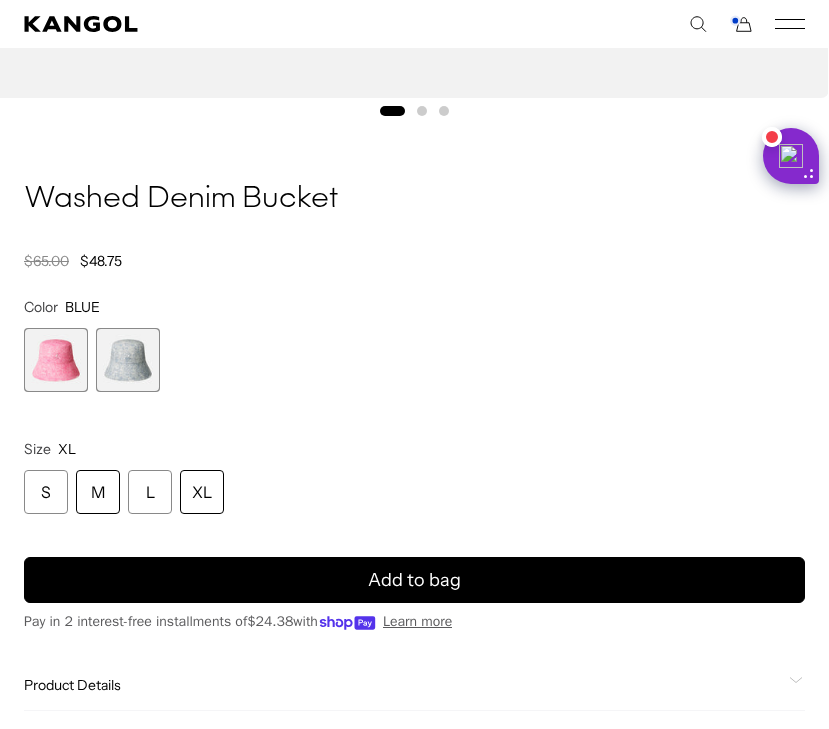 click on "M" at bounding box center (98, 492) 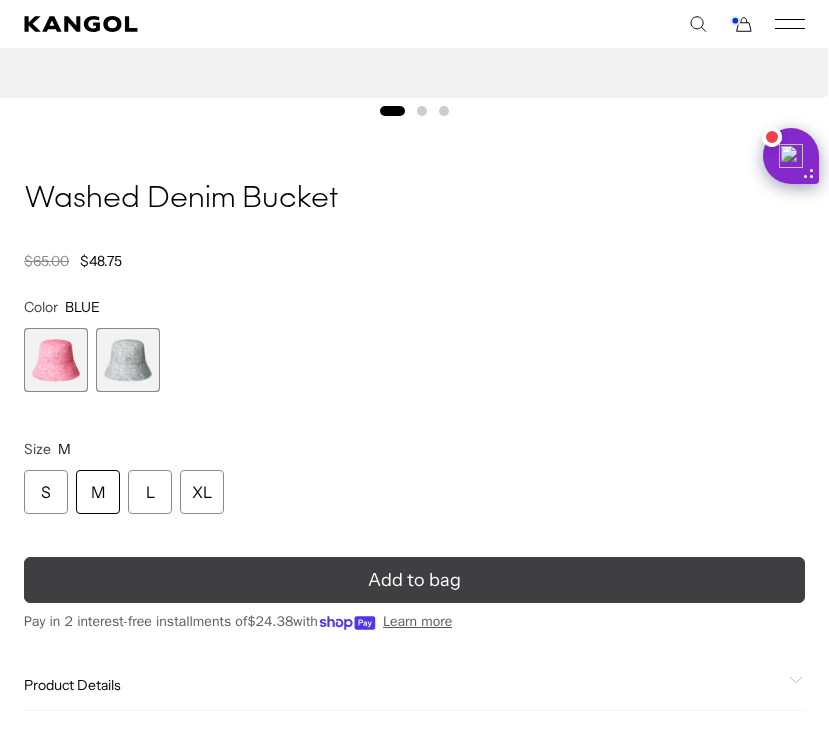 scroll, scrollTop: 0, scrollLeft: 0, axis: both 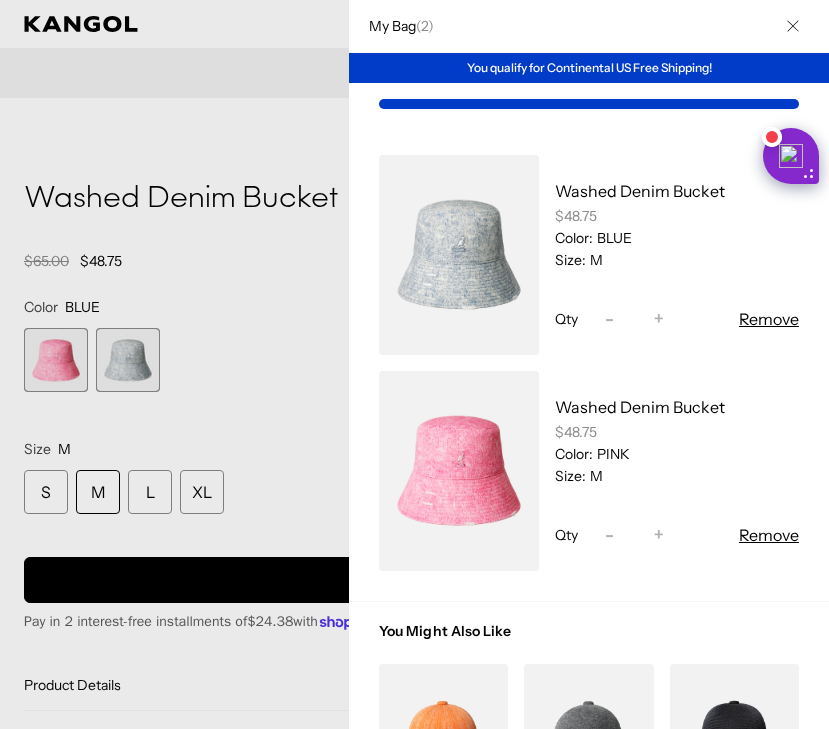 click on "Remove" at bounding box center [769, 535] 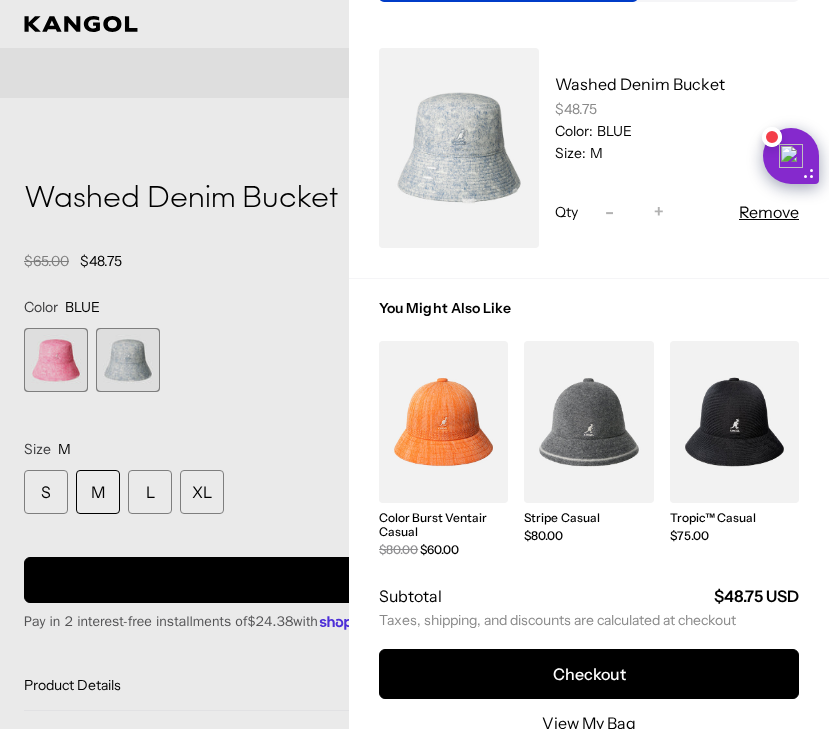 scroll, scrollTop: 131, scrollLeft: 0, axis: vertical 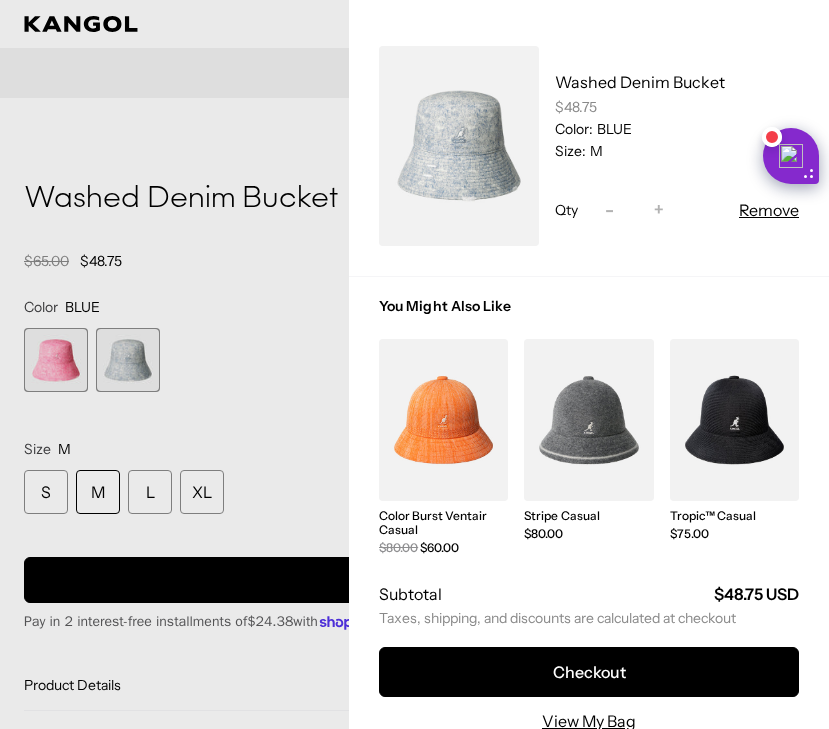 click at bounding box center (443, 420) 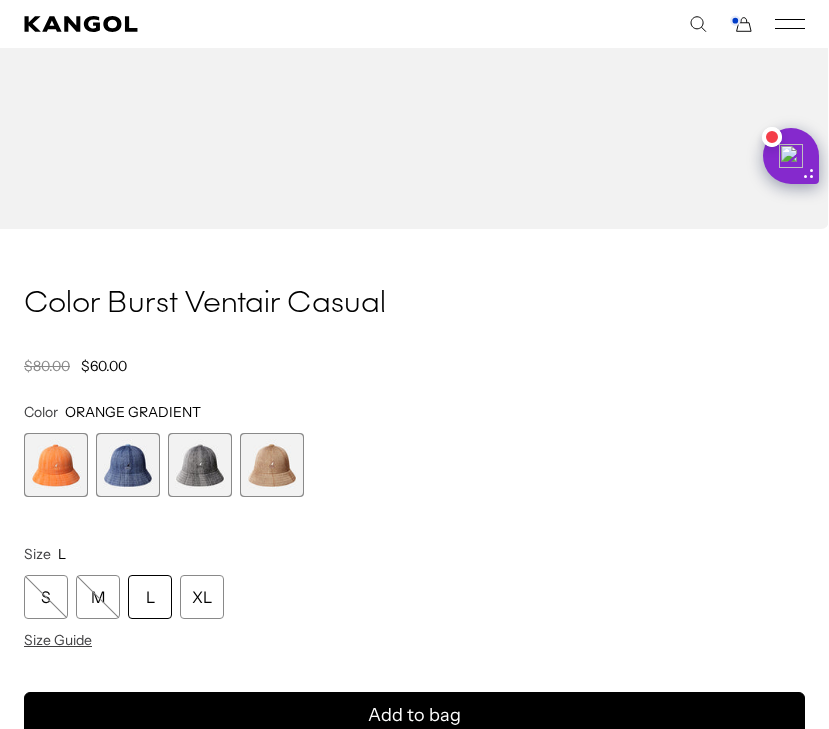 scroll, scrollTop: 0, scrollLeft: 0, axis: both 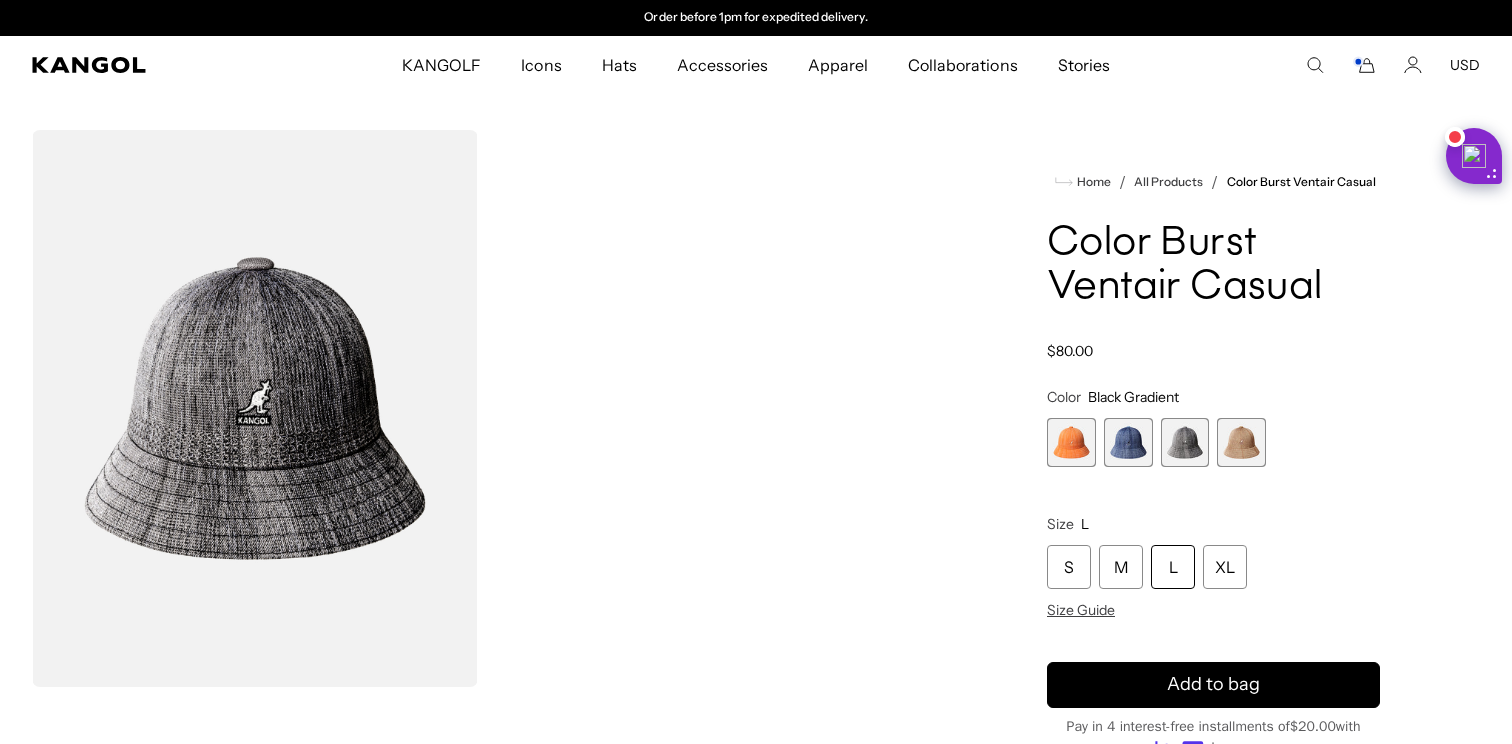 click 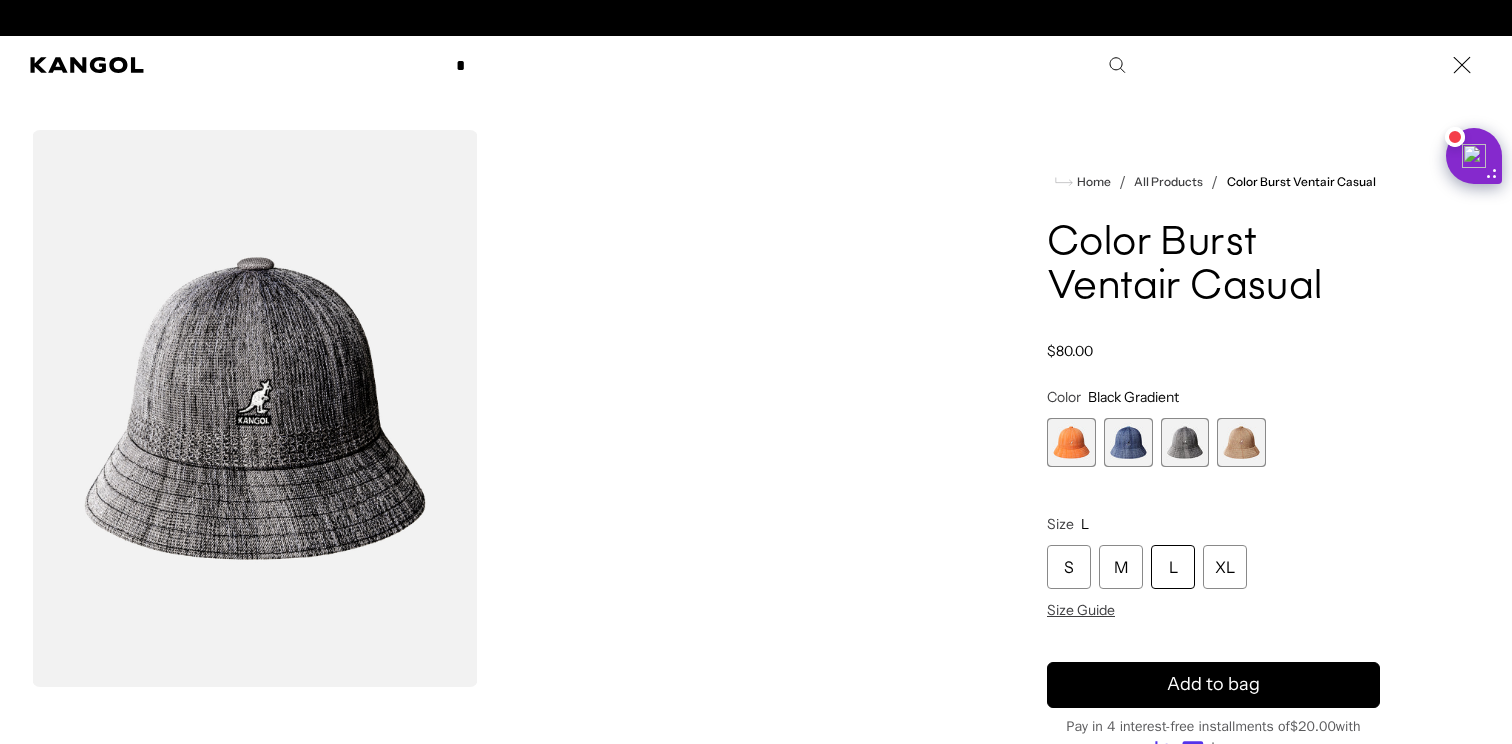 scroll, scrollTop: 0, scrollLeft: 0, axis: both 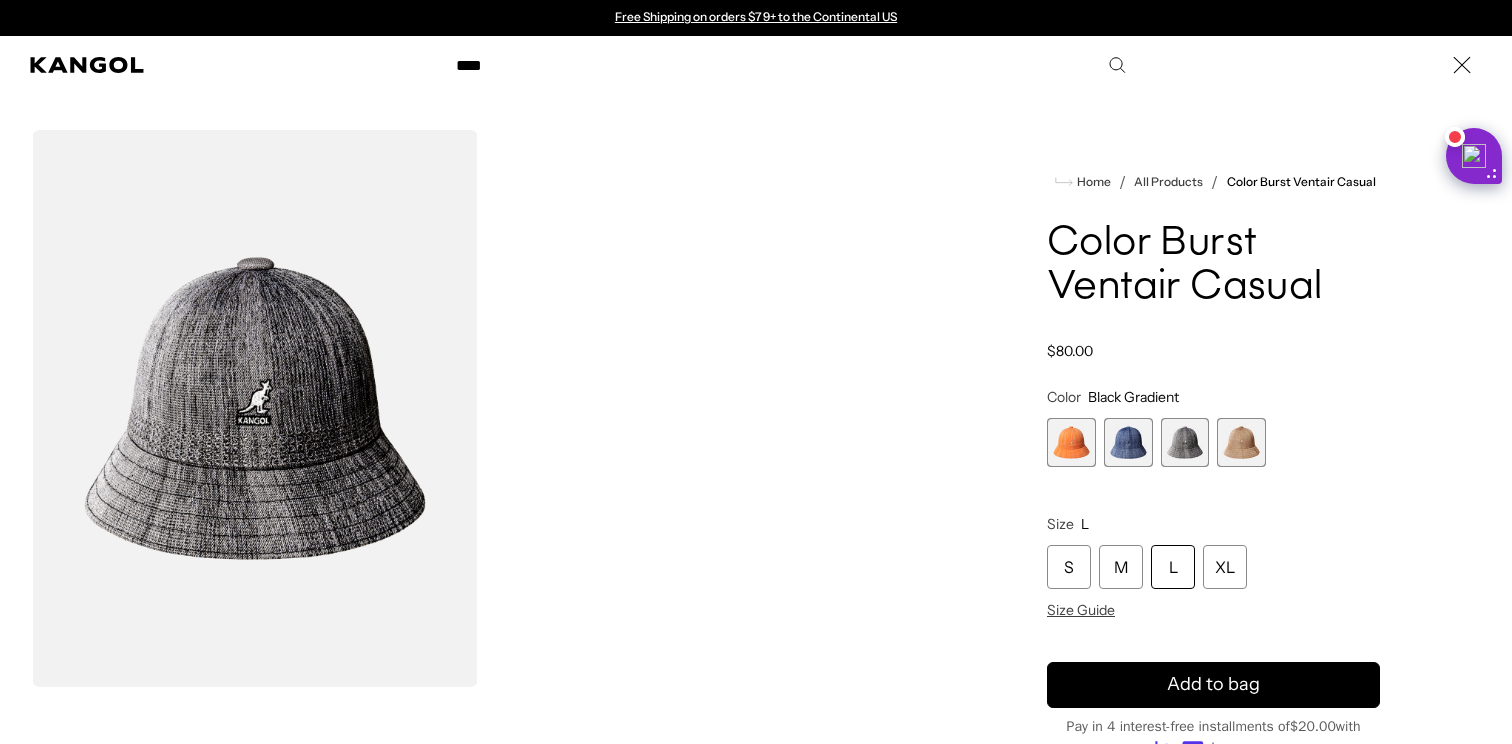 type on "****" 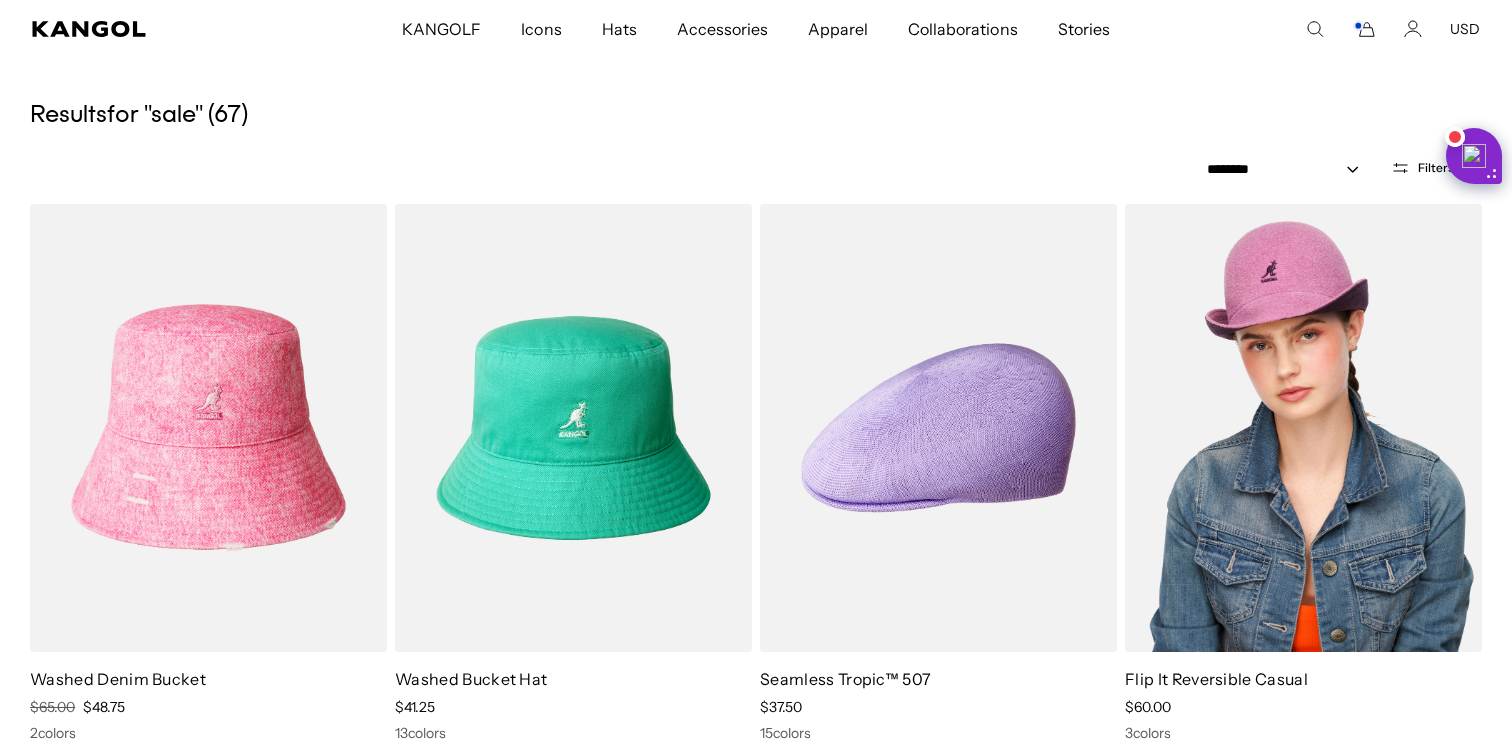 scroll, scrollTop: 236, scrollLeft: 0, axis: vertical 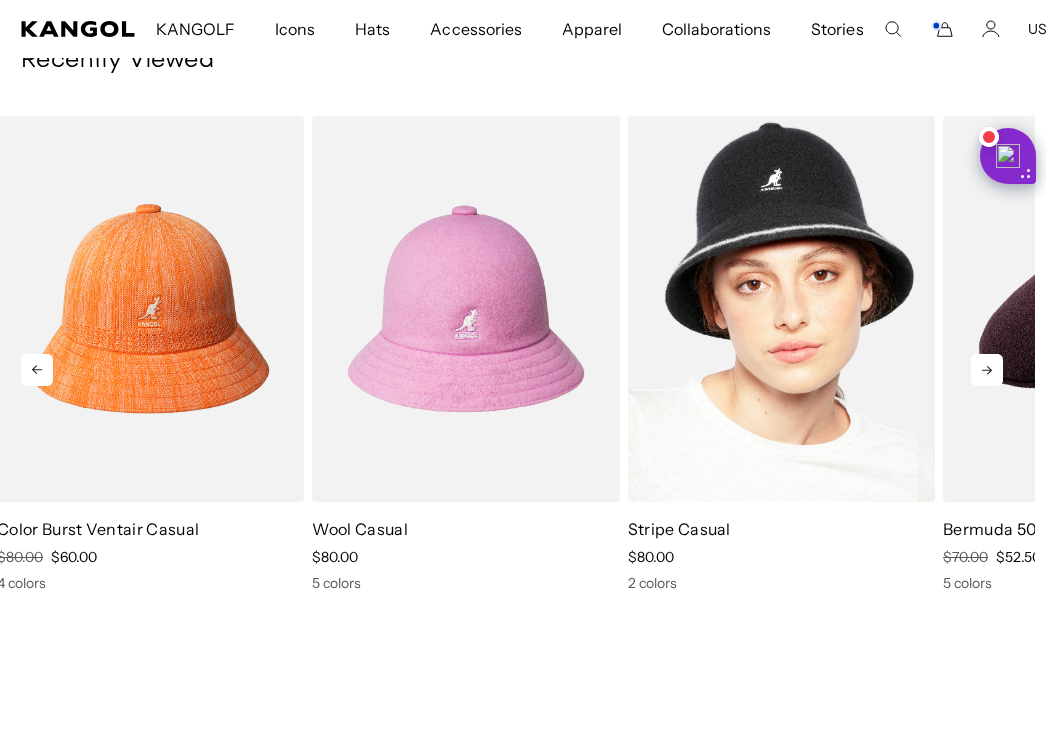 click at bounding box center [781, 309] 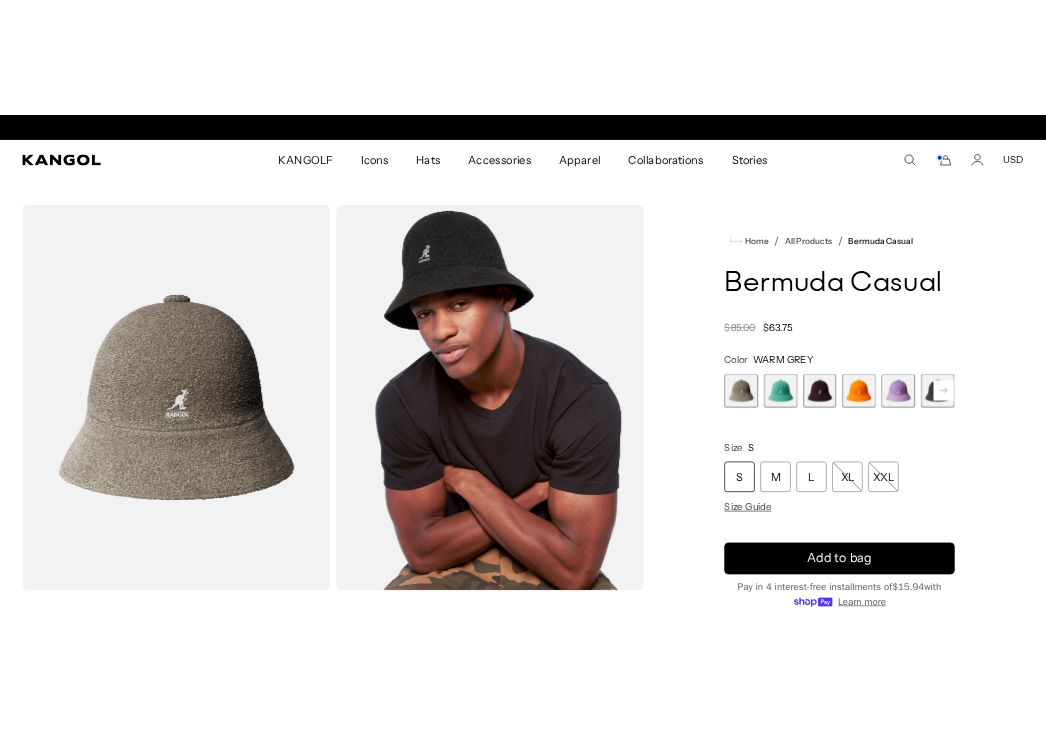 scroll, scrollTop: 0, scrollLeft: 0, axis: both 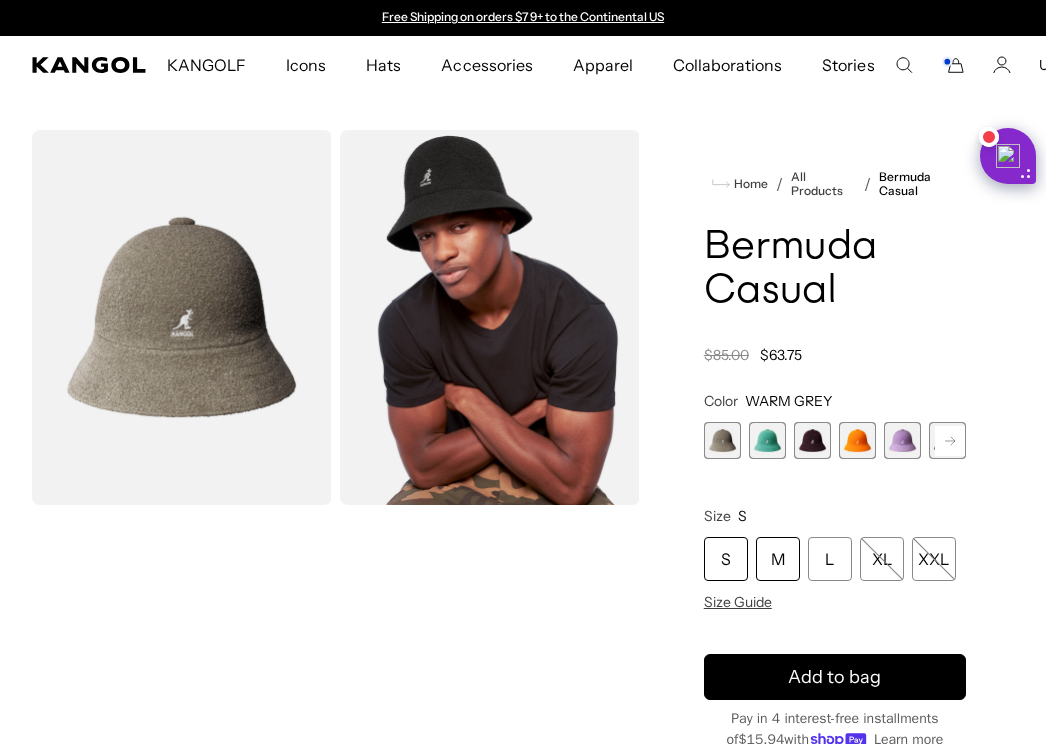 click on "M" at bounding box center (778, 559) 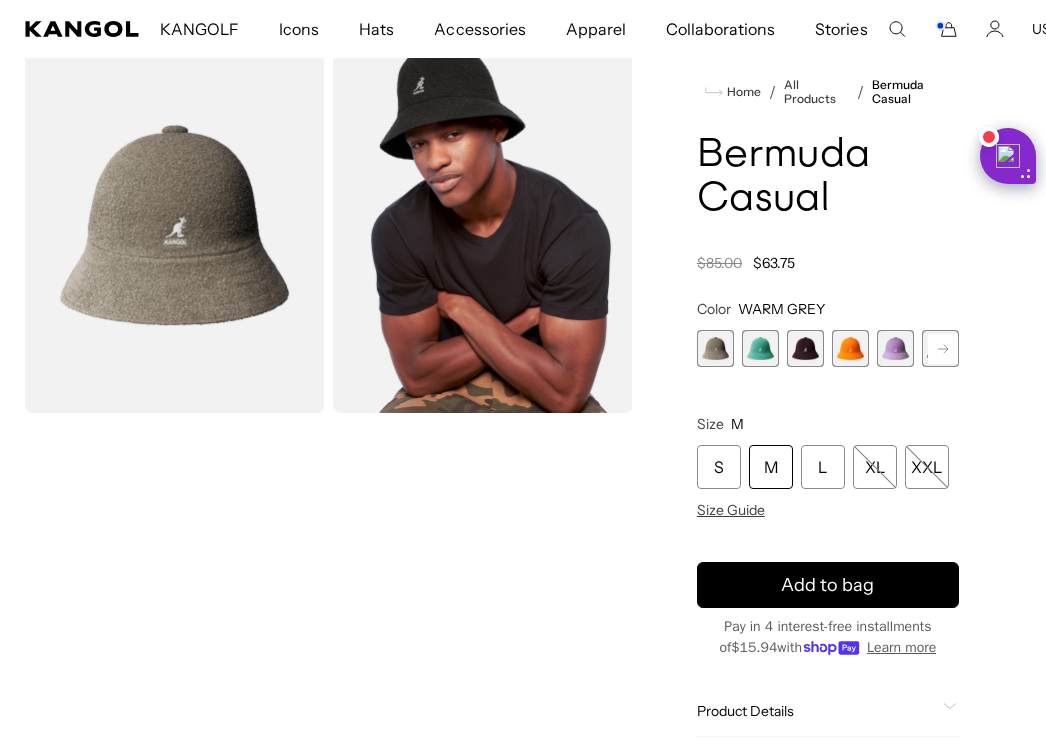 scroll, scrollTop: 91, scrollLeft: 8, axis: both 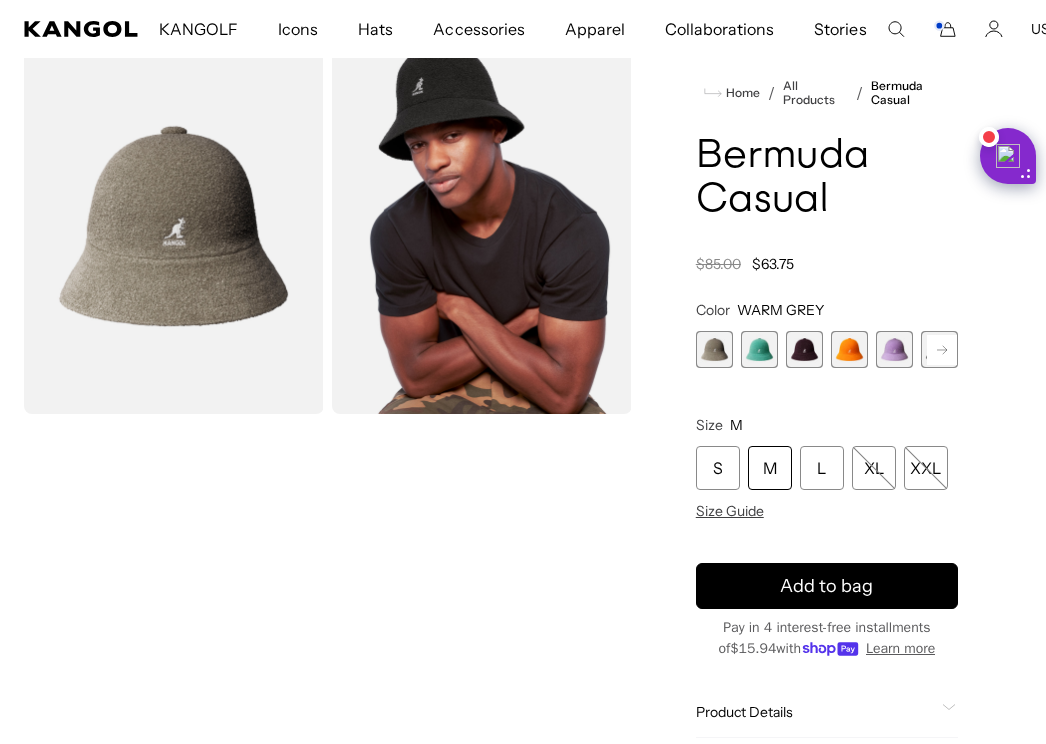 click at bounding box center (714, 349) 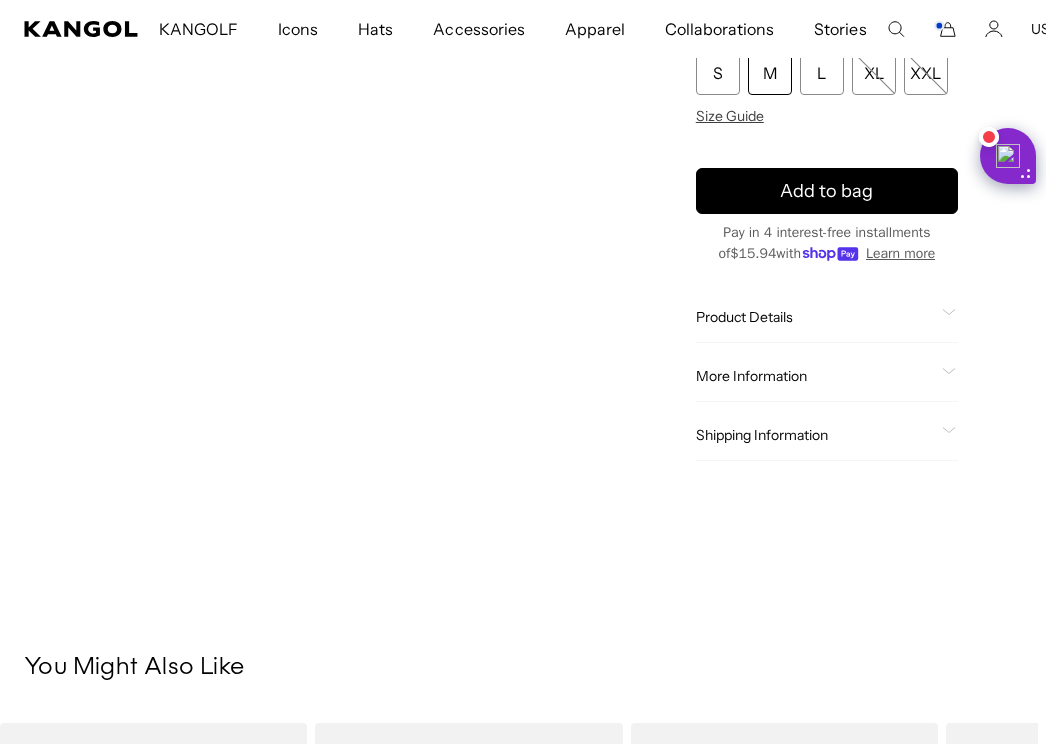scroll, scrollTop: 537, scrollLeft: 8, axis: both 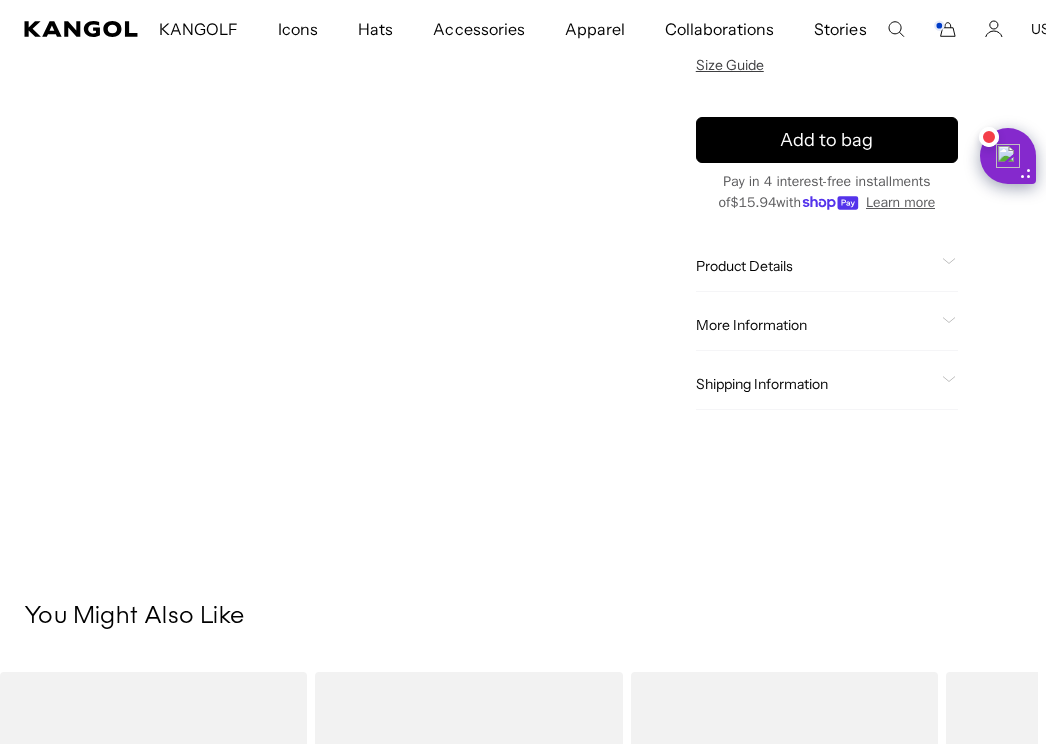 click on "Product Details
The Bermuda Casual is an original icon that’s been making an unforgettable impression on the beach and the dancefloor alike for generations. The Casual shape in Kangol proprietary textured Bermuda material is a classic Kangol® style." 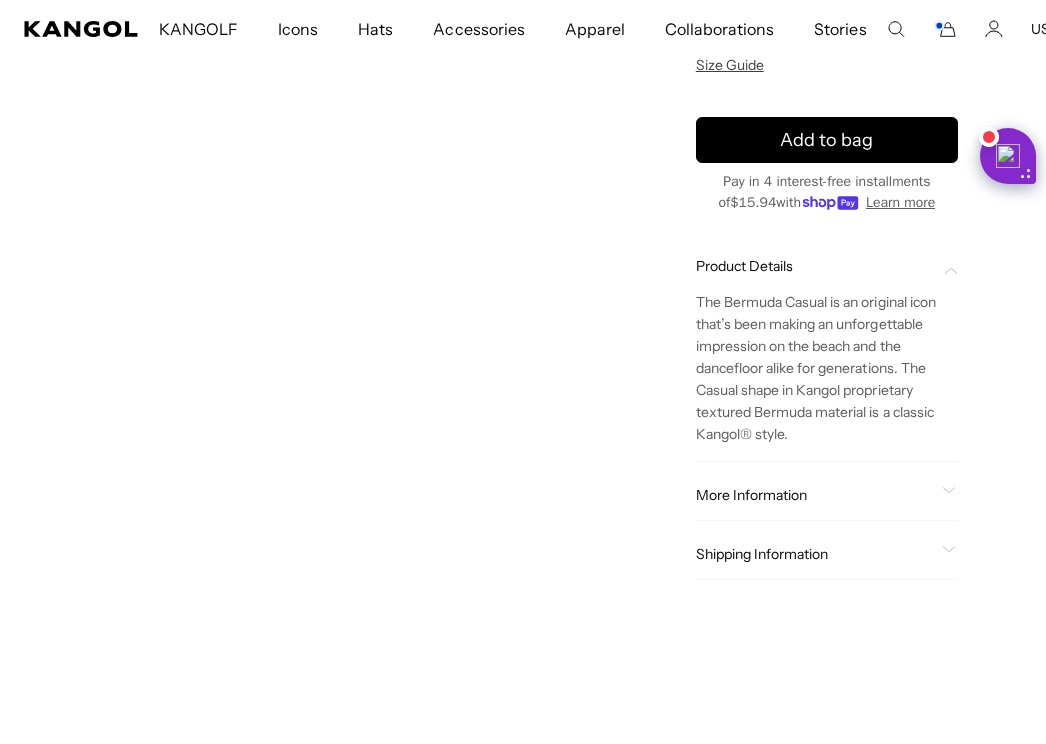 click on "More Information
Style ID
0397BC
Shape
Bucket
Fabrication
Bermuda
Material
45% Polyester,43% Modacrylic,12% Recycled Polyester
Brim
2 1/4"
Lining
Unlined
Crown
Round
USA Made or Imported
Imported" 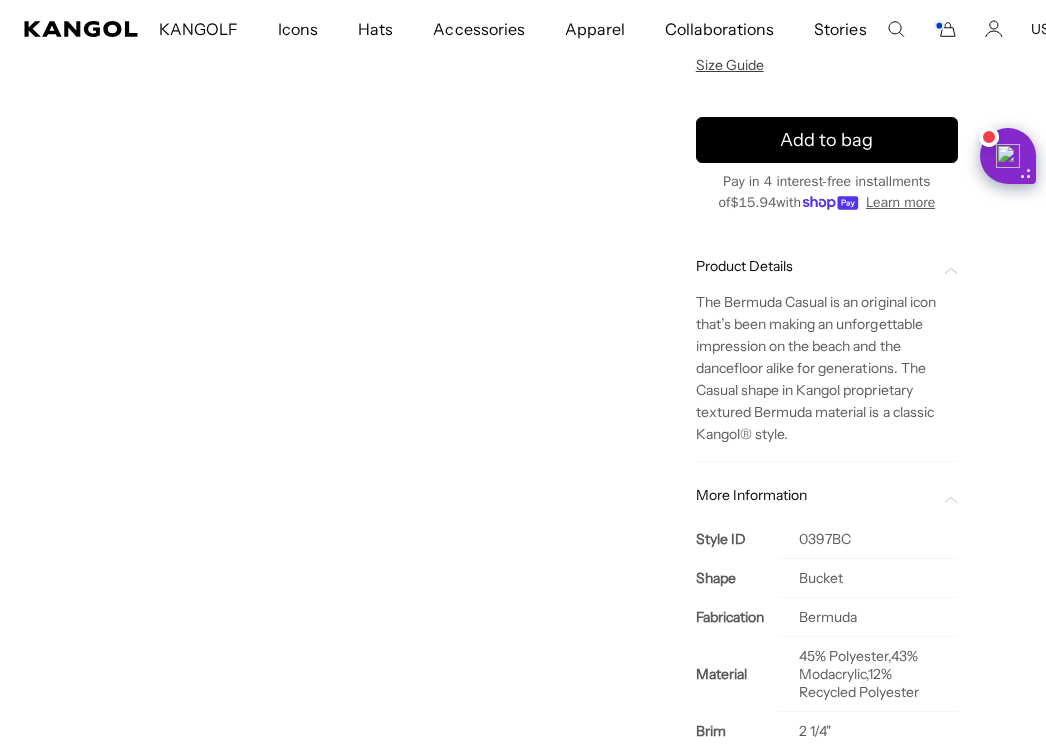 scroll, scrollTop: 0, scrollLeft: 8, axis: horizontal 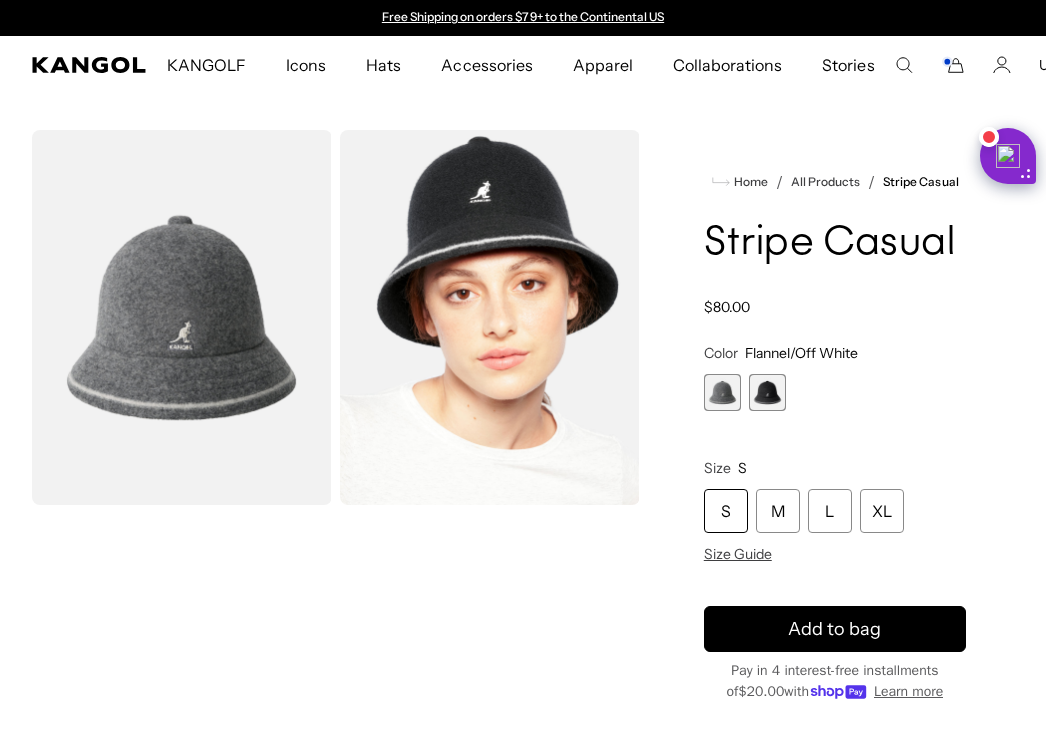 click at bounding box center (722, 392) 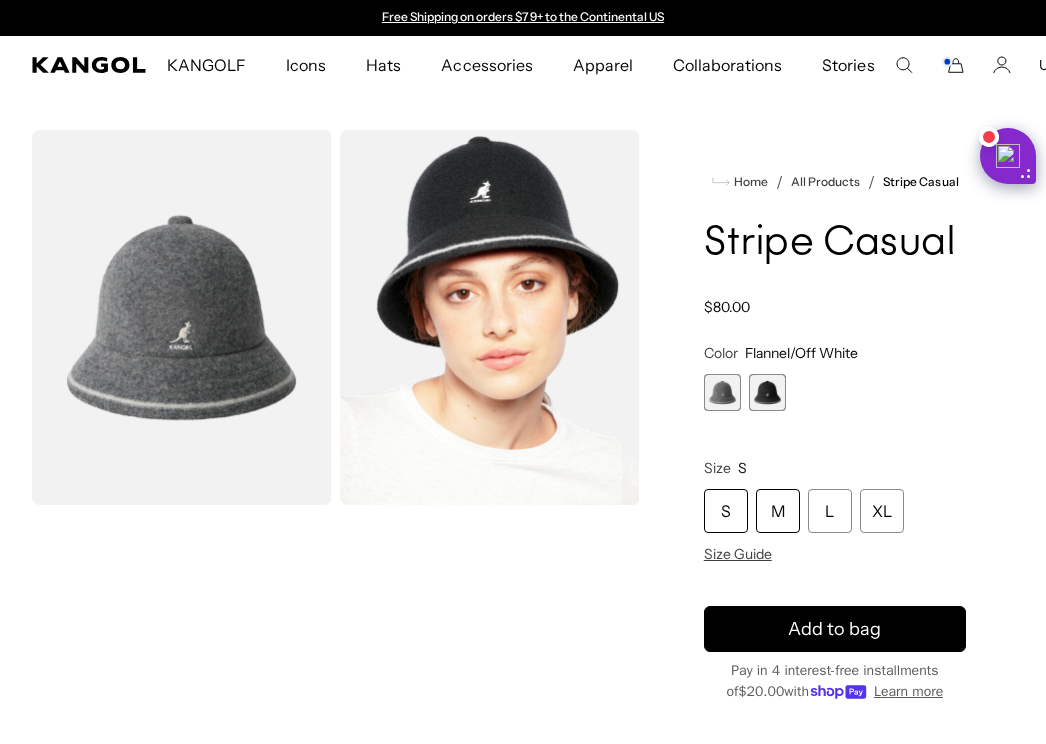 click on "M" at bounding box center (778, 511) 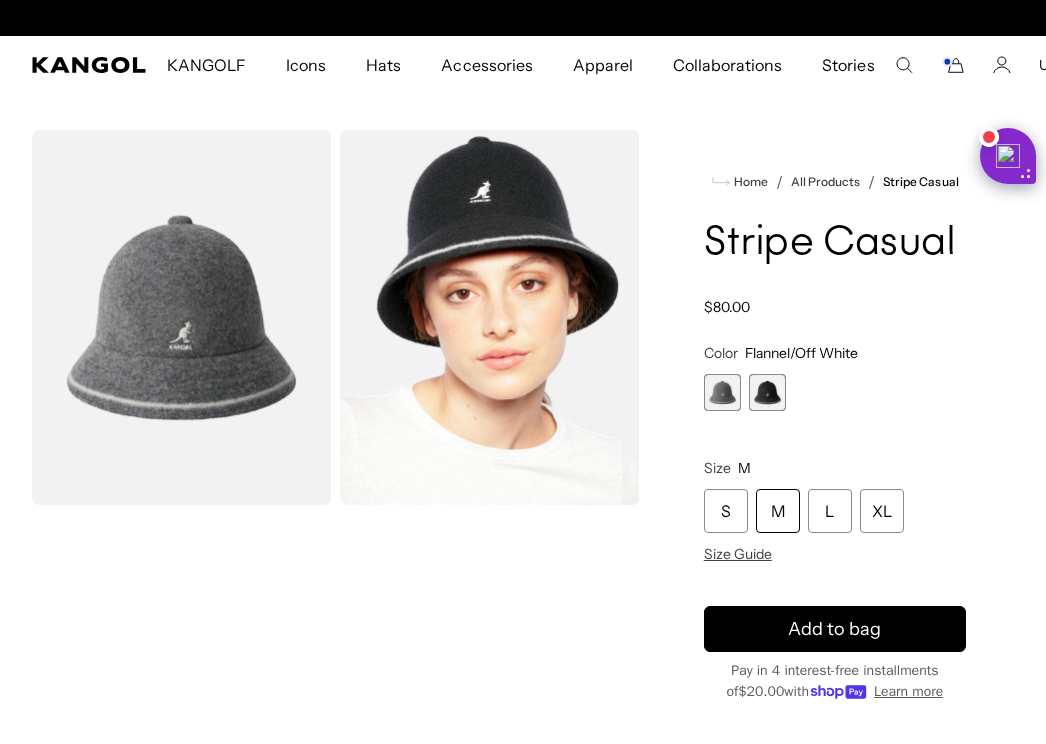 scroll, scrollTop: 0, scrollLeft: 412, axis: horizontal 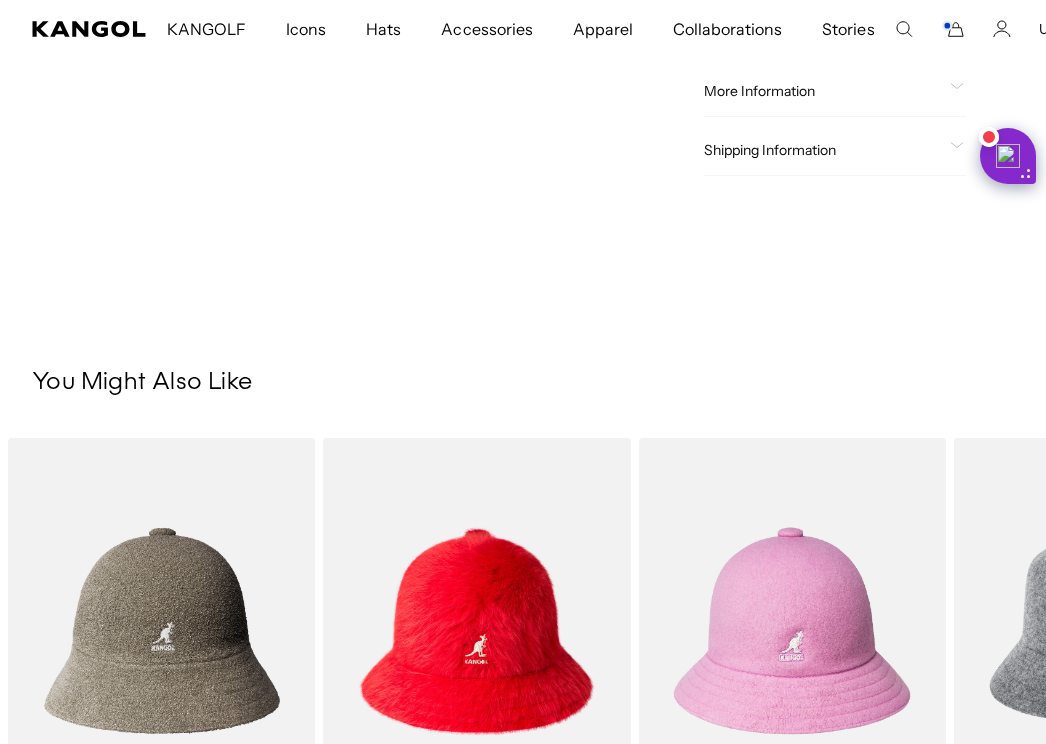 click on "More Information" 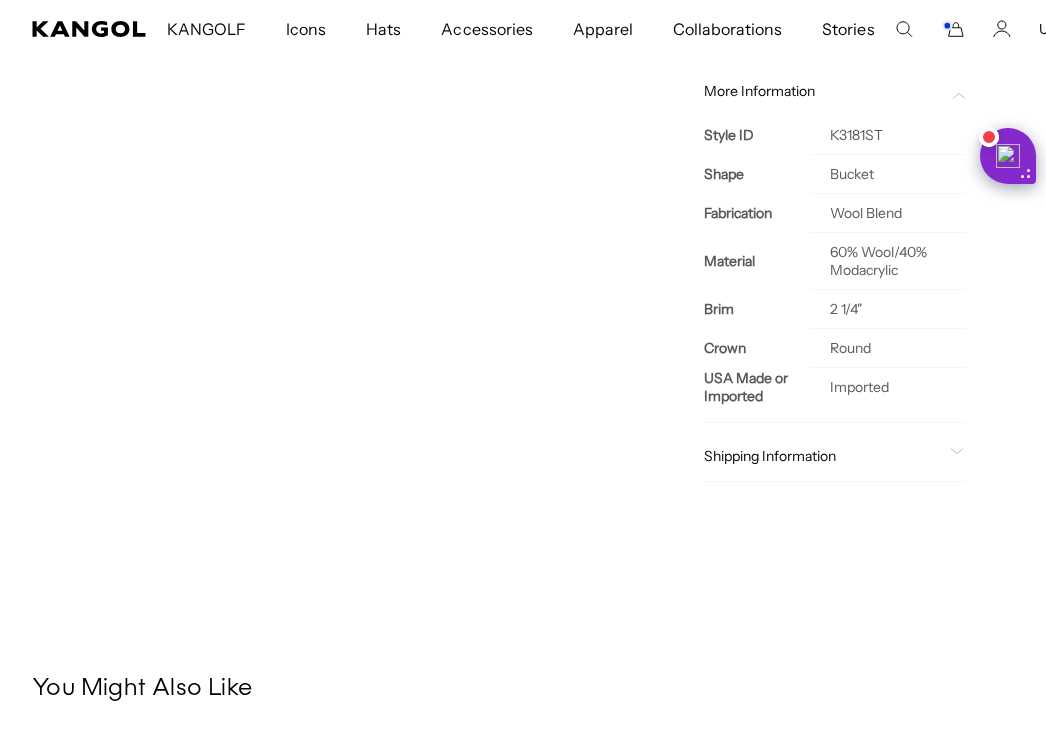 scroll, scrollTop: 0, scrollLeft: 0, axis: both 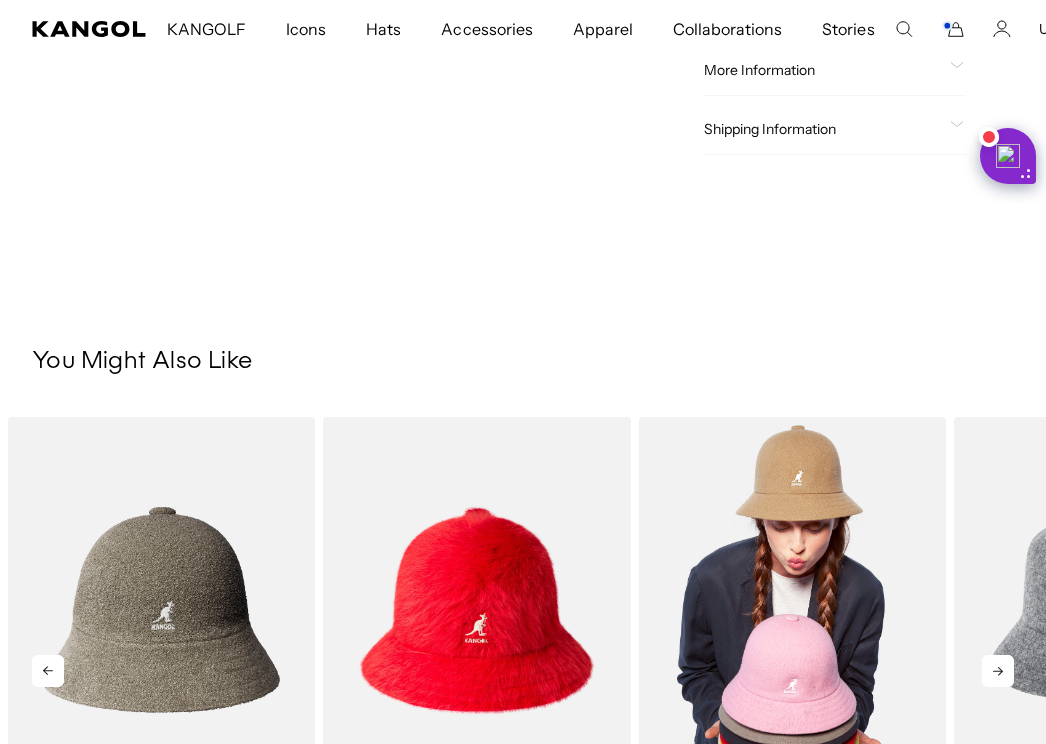 click at bounding box center (792, 610) 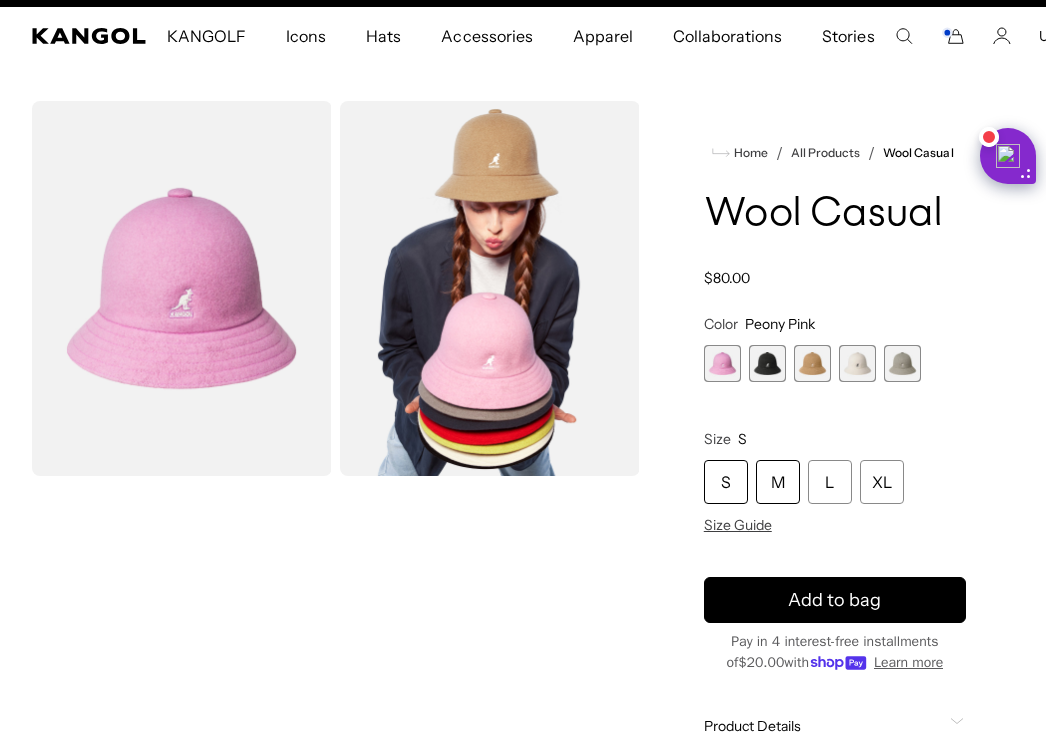 scroll, scrollTop: 0, scrollLeft: 0, axis: both 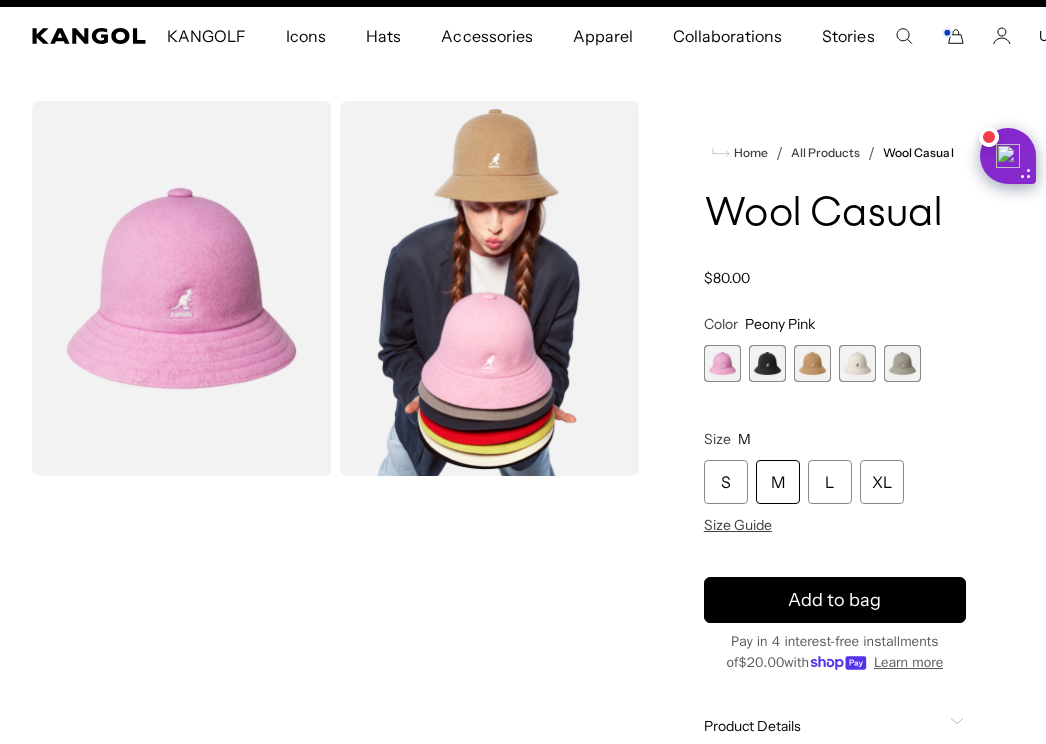 click at bounding box center (902, 363) 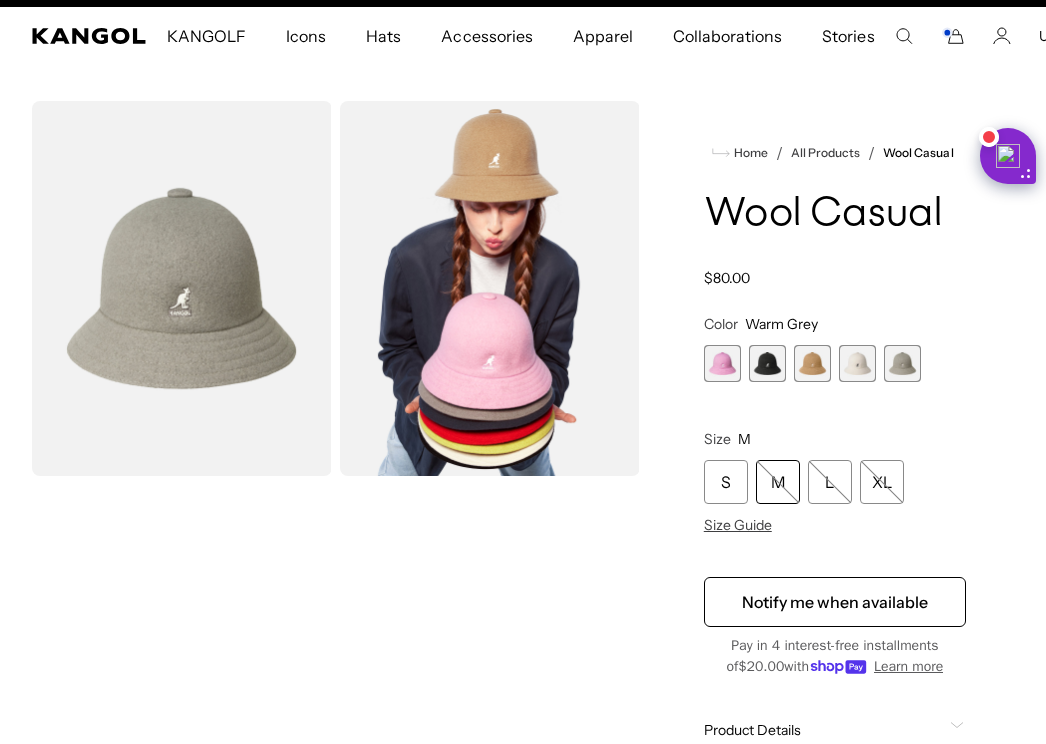 scroll, scrollTop: 0, scrollLeft: 412, axis: horizontal 